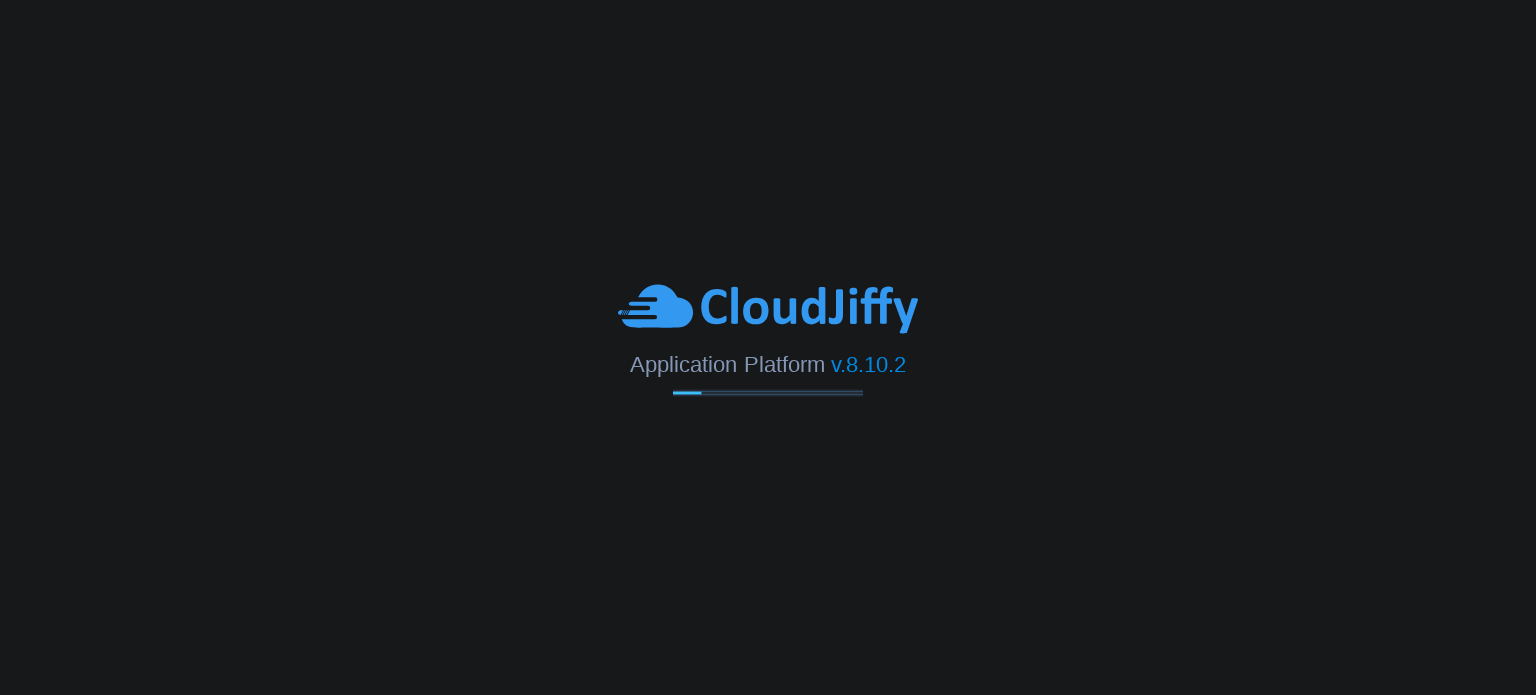 scroll, scrollTop: 0, scrollLeft: 0, axis: both 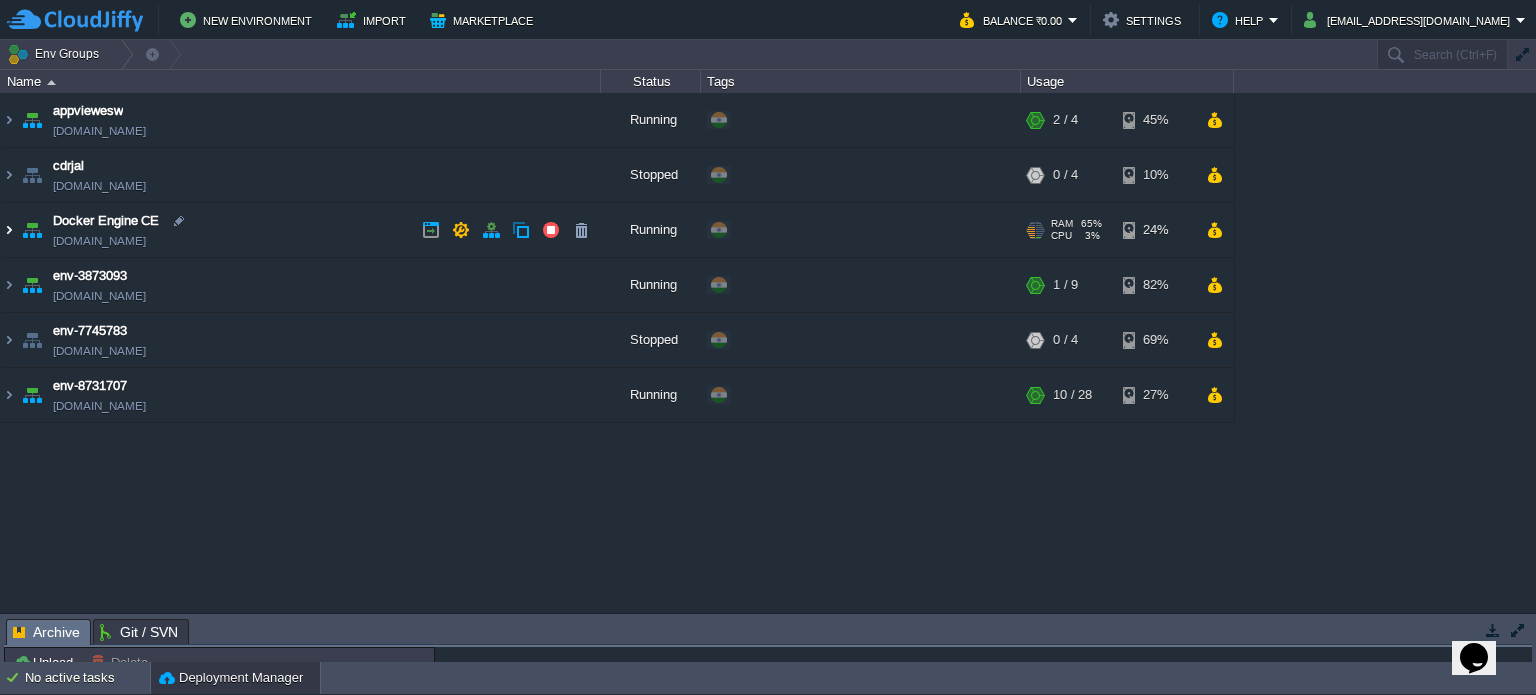 click at bounding box center [9, 230] 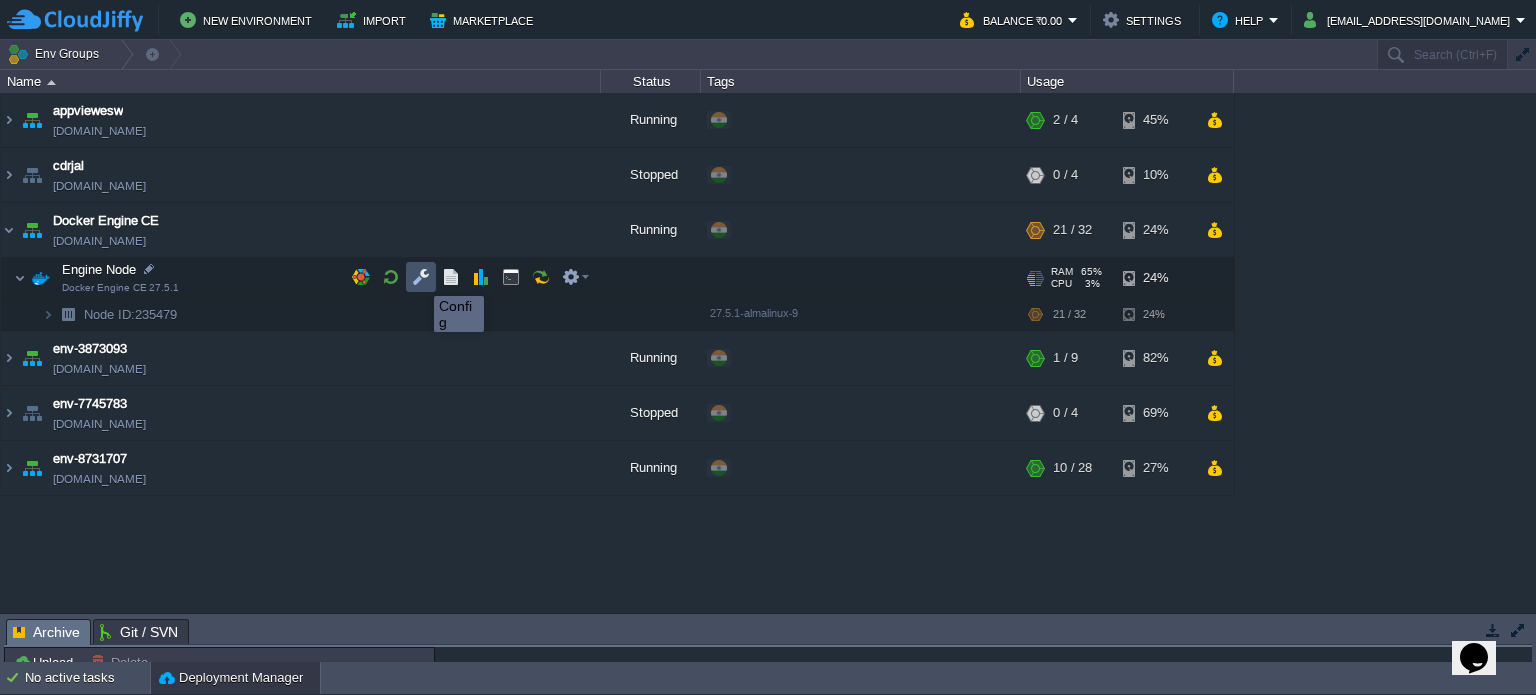click at bounding box center (421, 277) 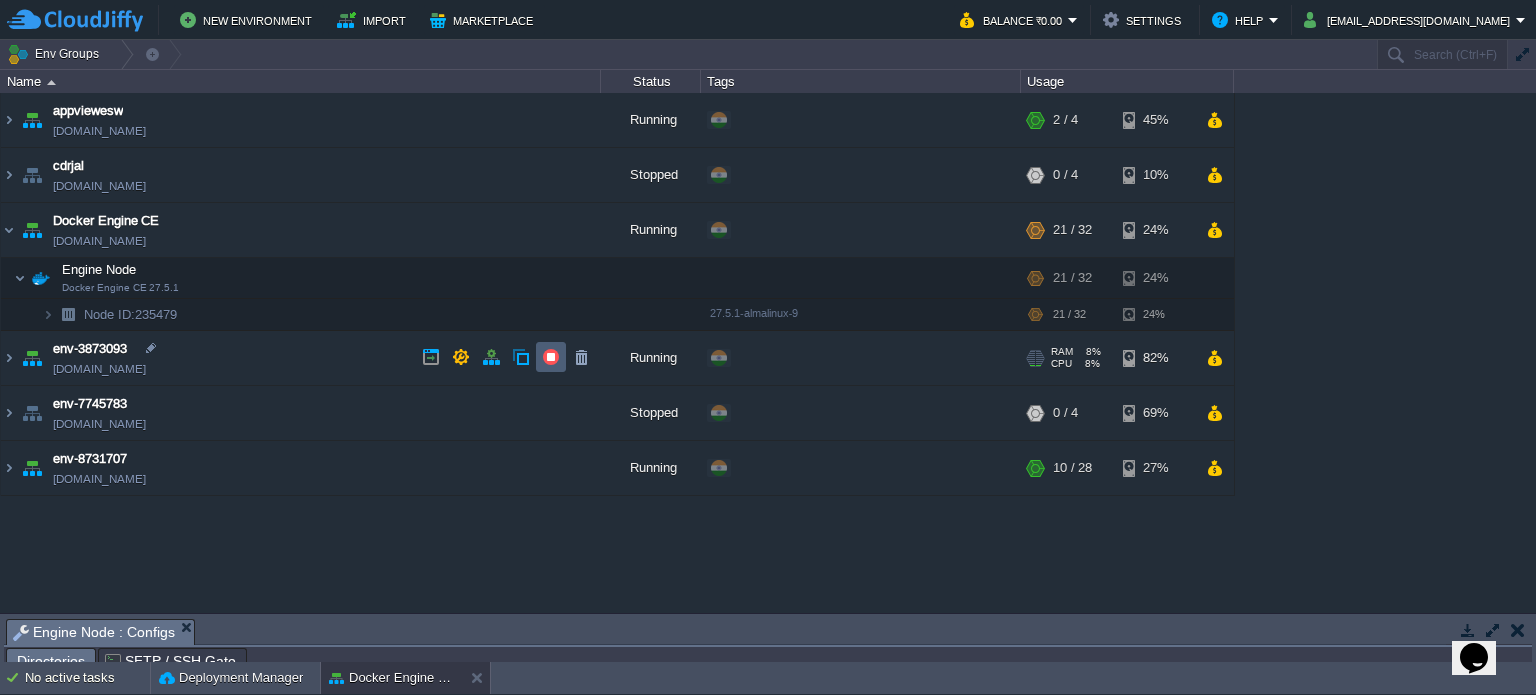 scroll, scrollTop: 34, scrollLeft: 0, axis: vertical 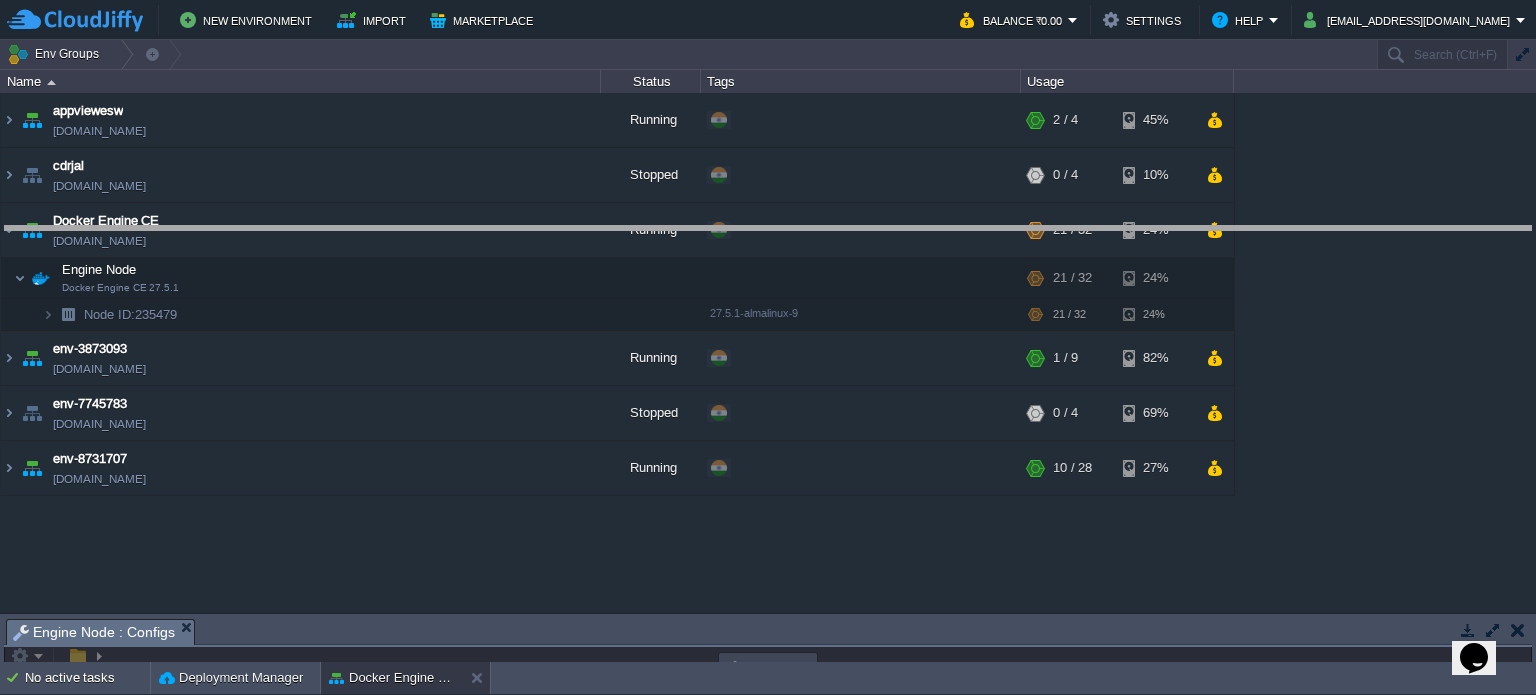 drag, startPoint x: 799, startPoint y: 627, endPoint x: 796, endPoint y: 230, distance: 397.01132 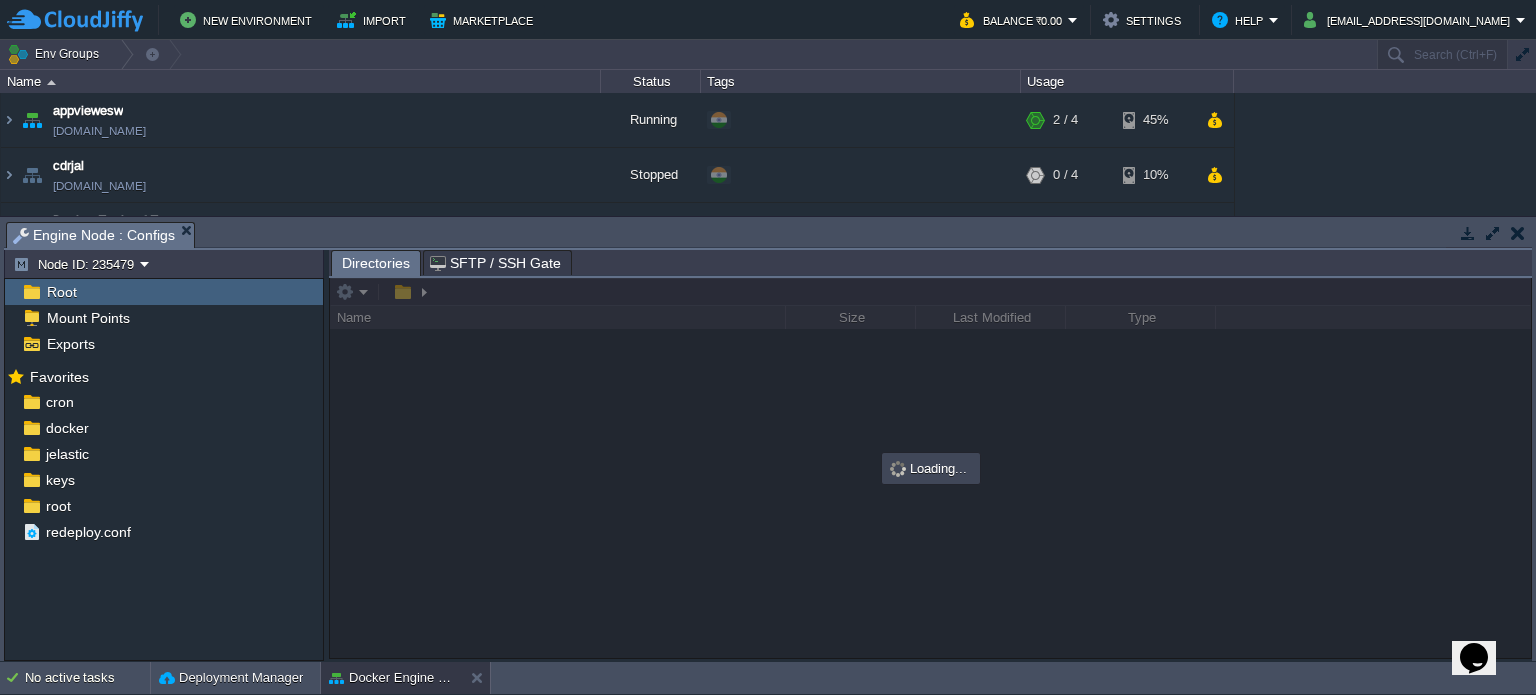 scroll, scrollTop: 0, scrollLeft: 0, axis: both 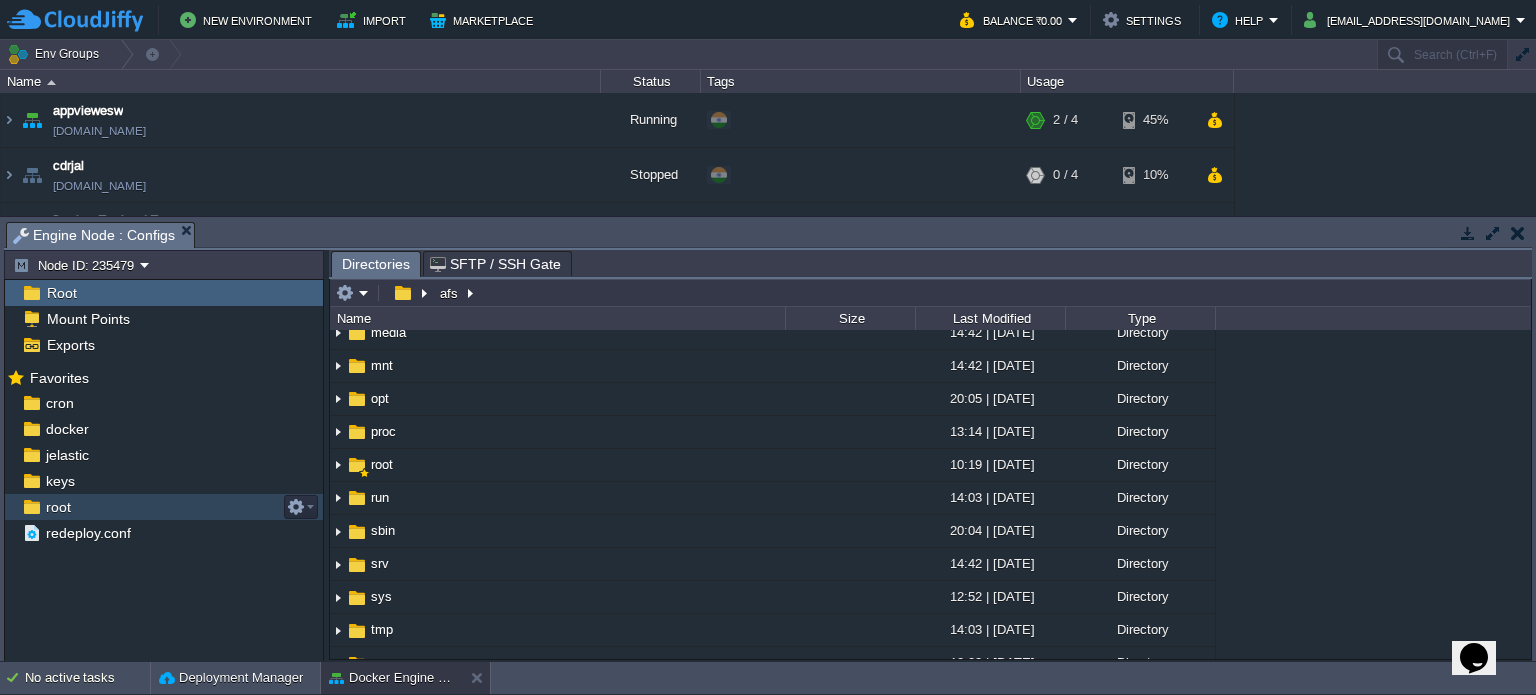 click on "root" at bounding box center [58, 507] 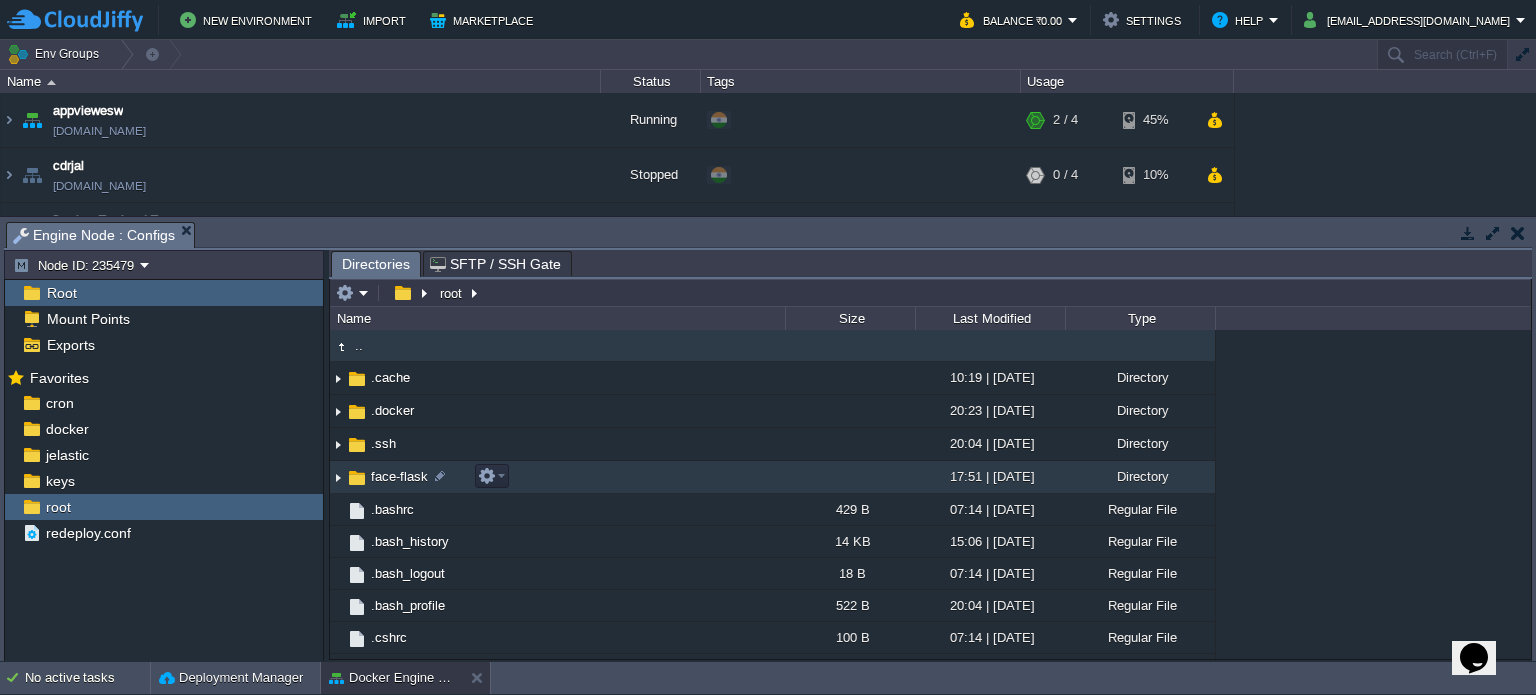 click on "face-flask" at bounding box center [399, 476] 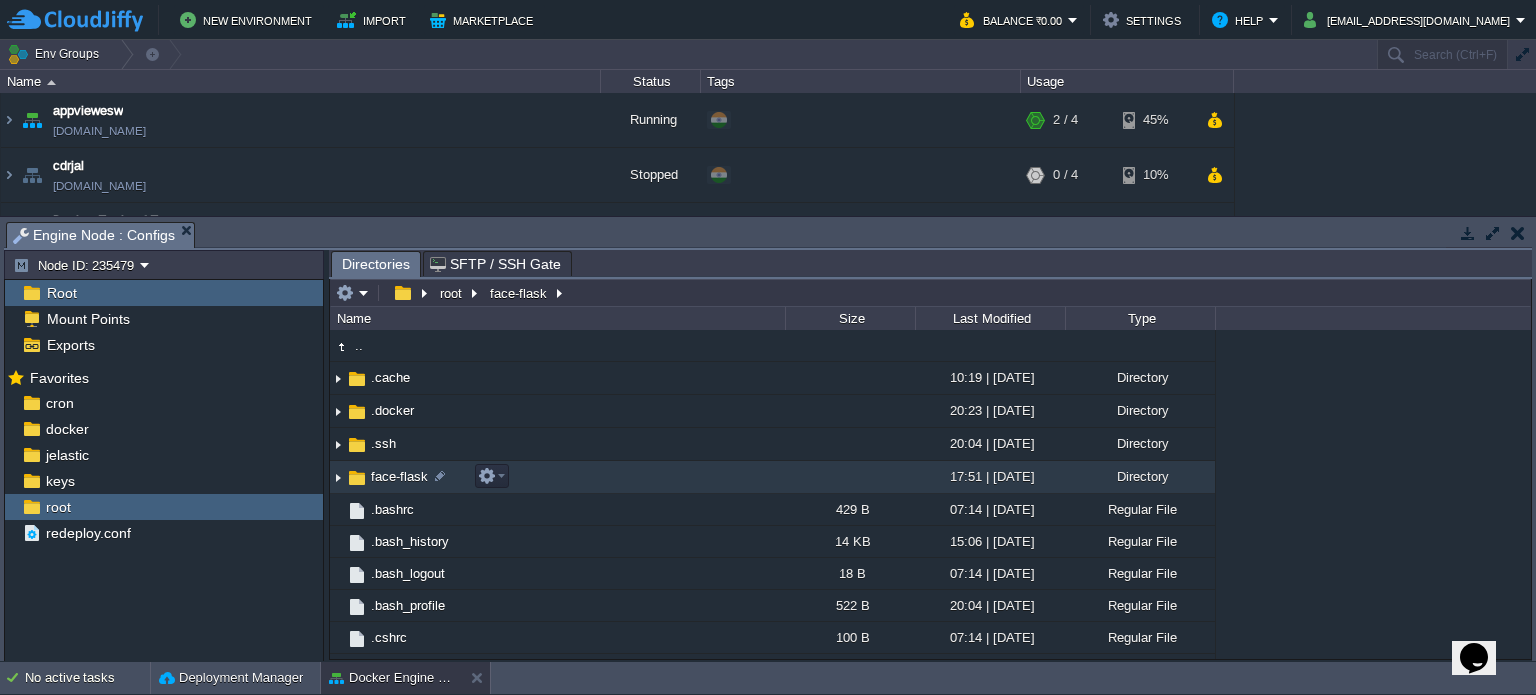 click on "face-flask" at bounding box center (399, 476) 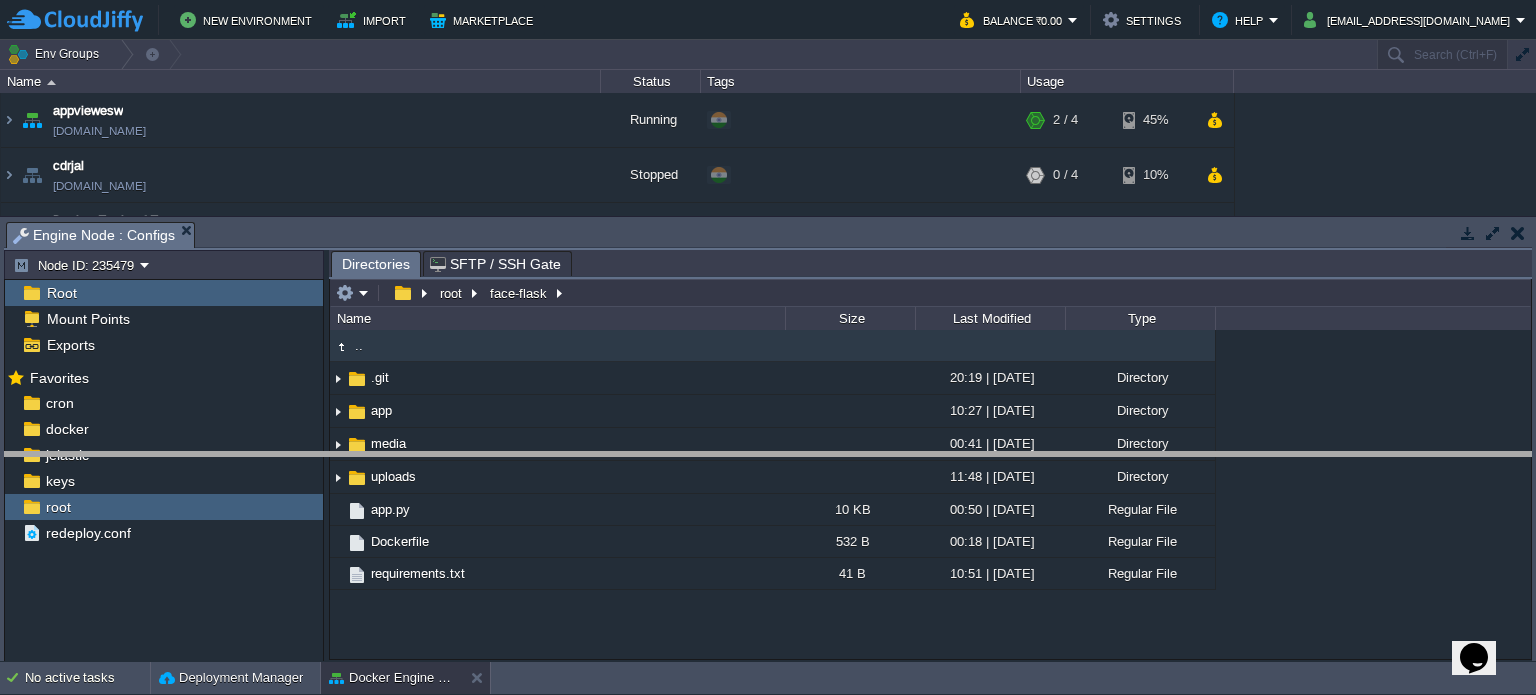 drag, startPoint x: 771, startPoint y: 231, endPoint x: 734, endPoint y: 461, distance: 232.95708 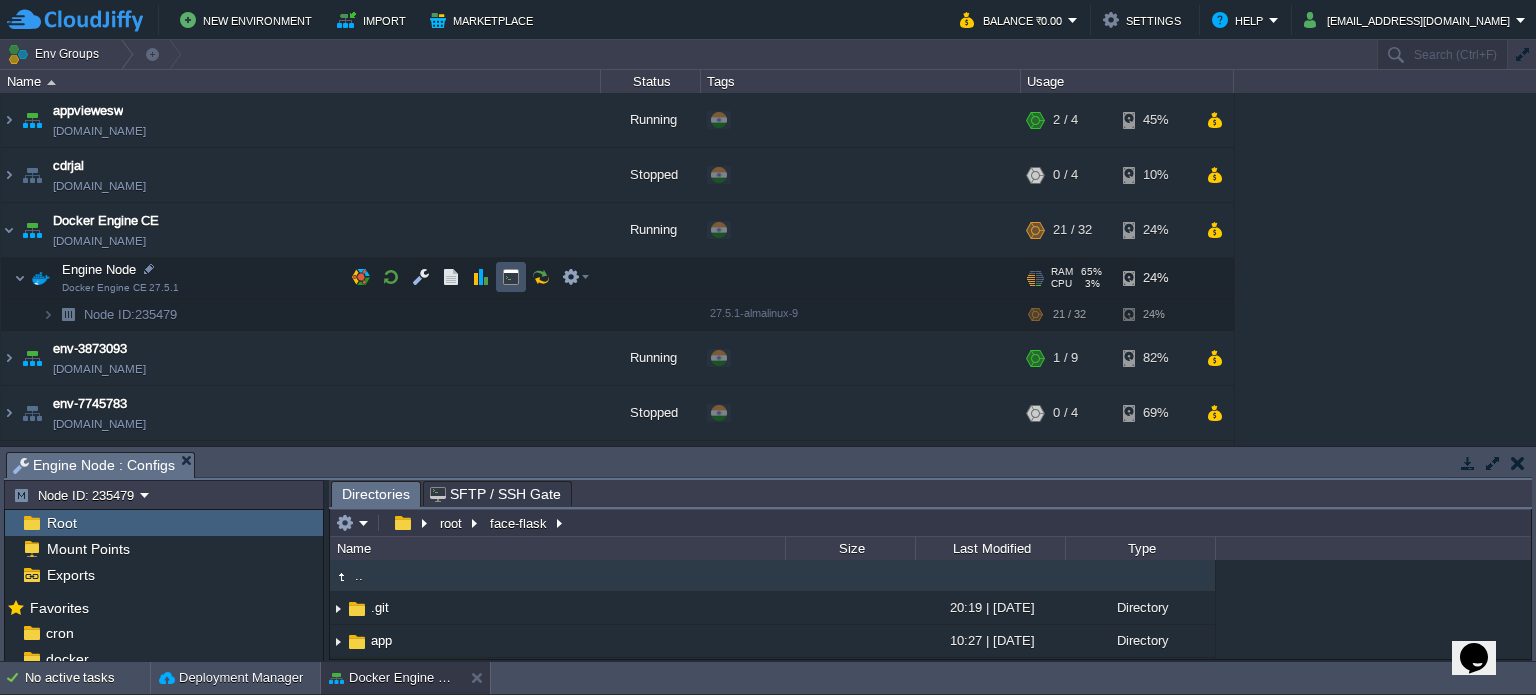 click at bounding box center (511, 277) 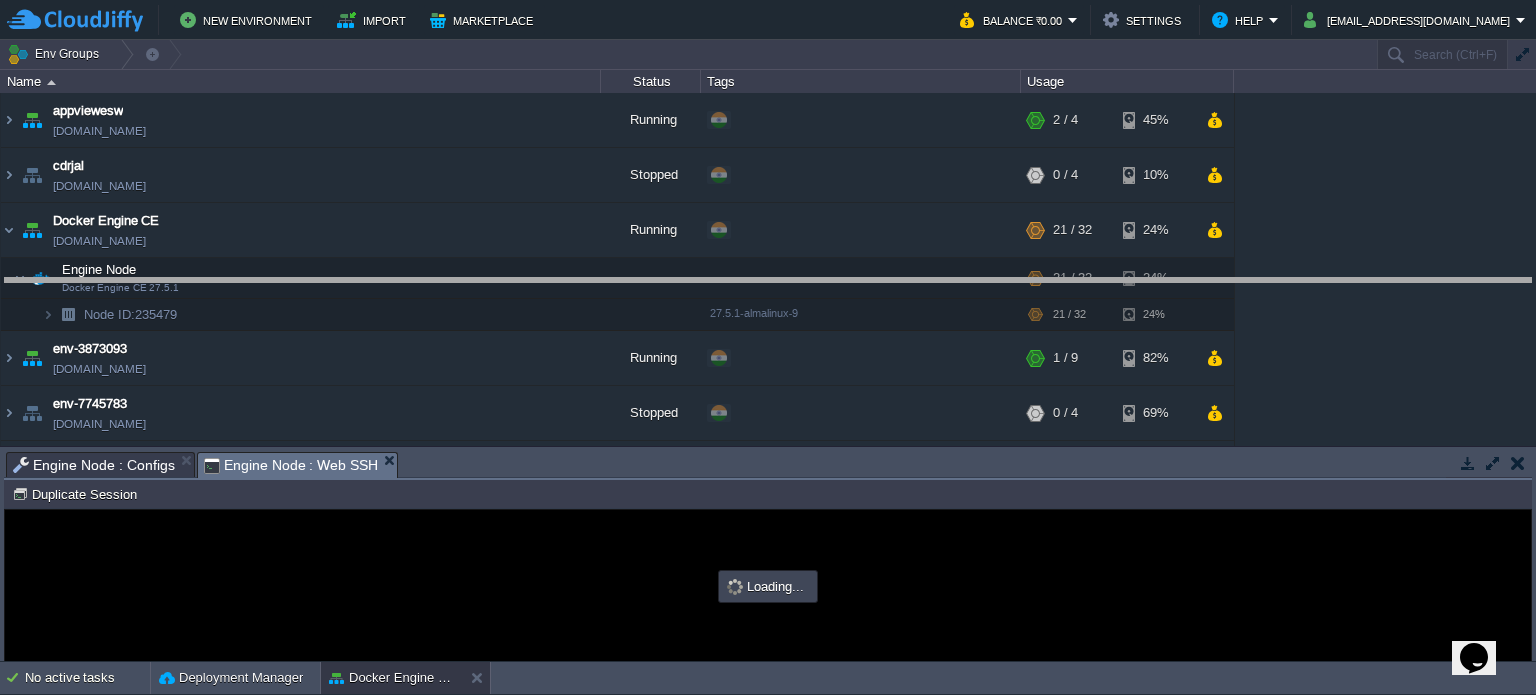 drag, startPoint x: 816, startPoint y: 472, endPoint x: 792, endPoint y: 276, distance: 197.46393 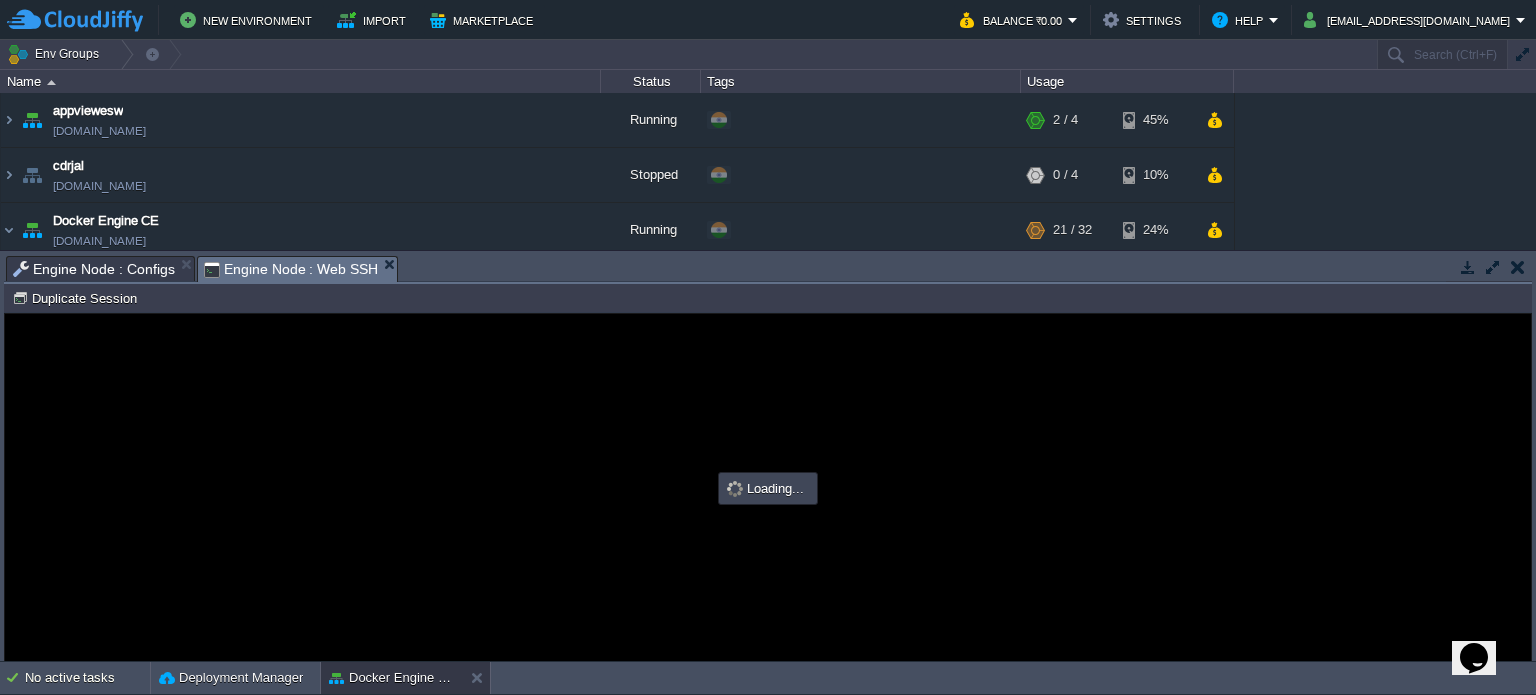 click at bounding box center [768, 487] 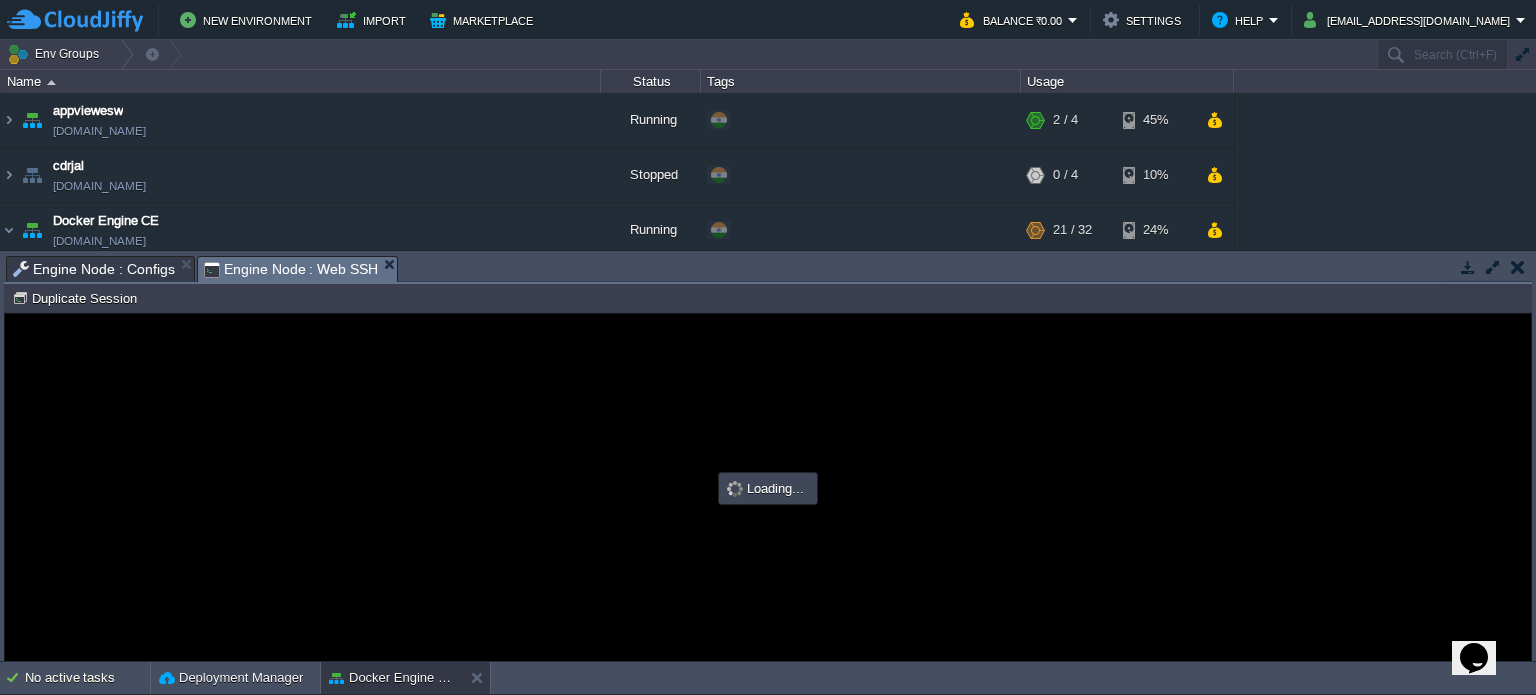 scroll, scrollTop: 0, scrollLeft: 0, axis: both 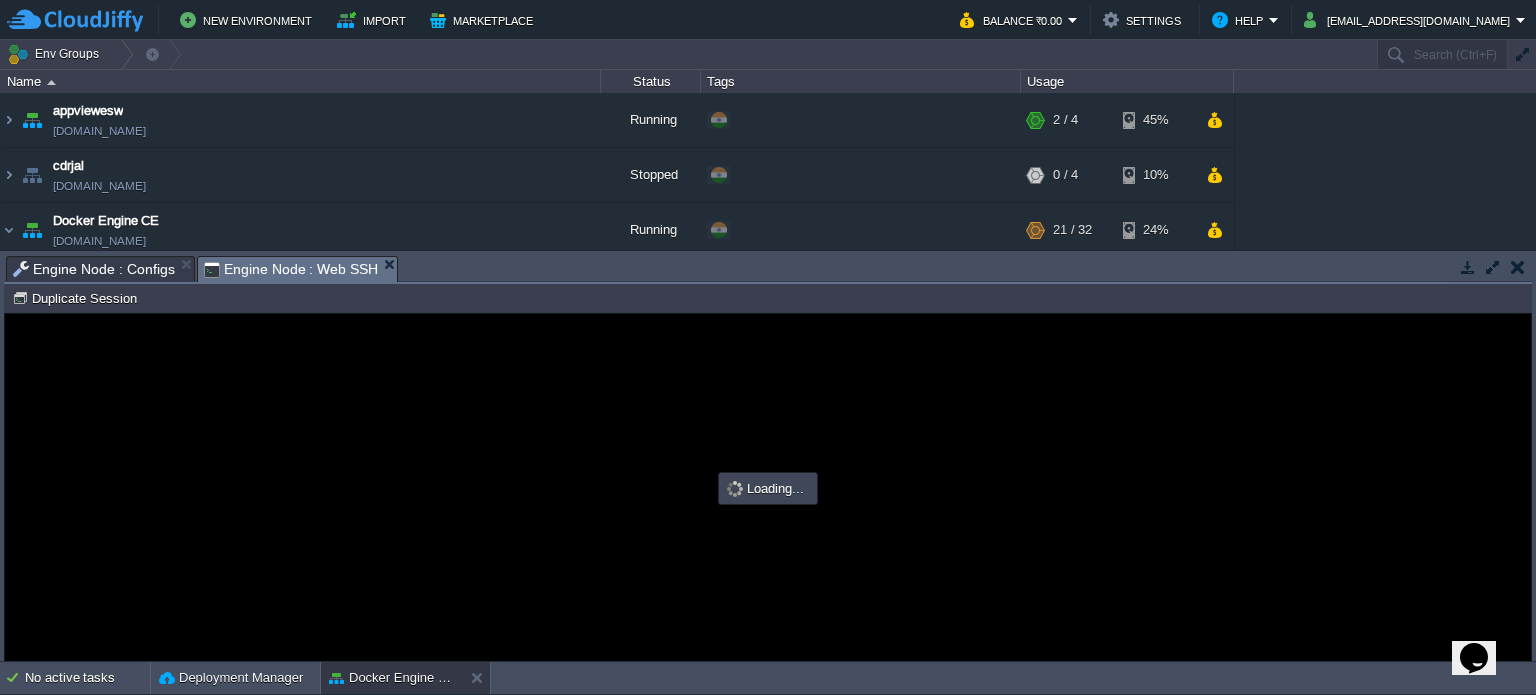 type on "#000000" 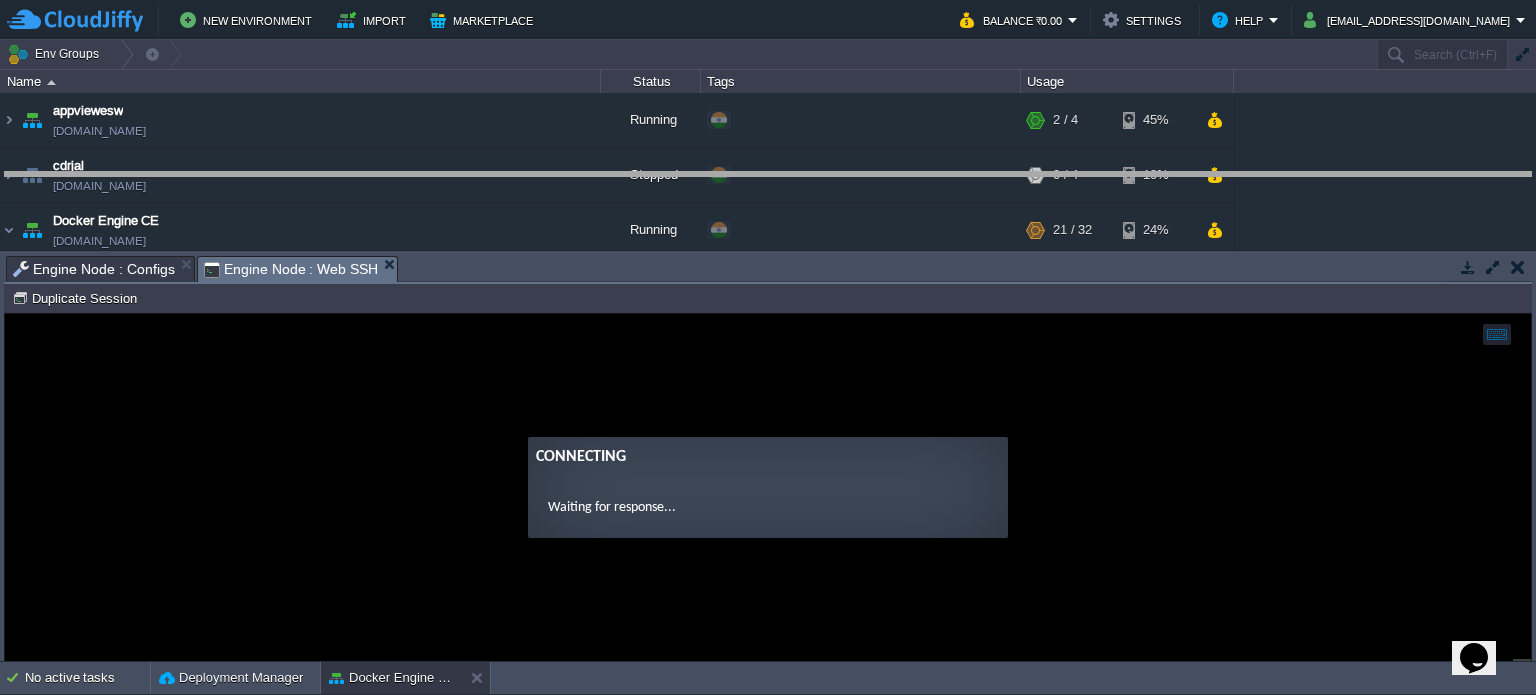 drag, startPoint x: 728, startPoint y: 260, endPoint x: 724, endPoint y: 176, distance: 84.095184 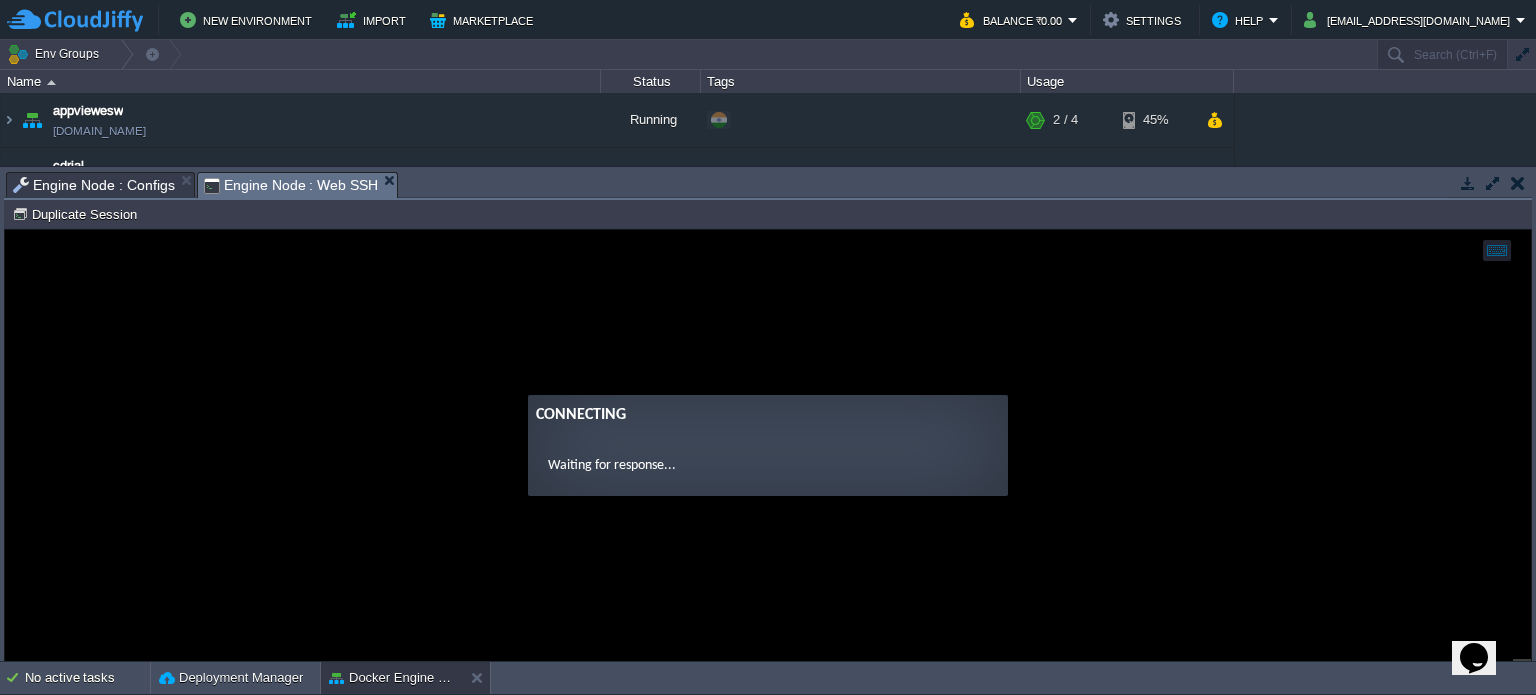 click on "Connecting
Waiting for response..." at bounding box center [768, 445] 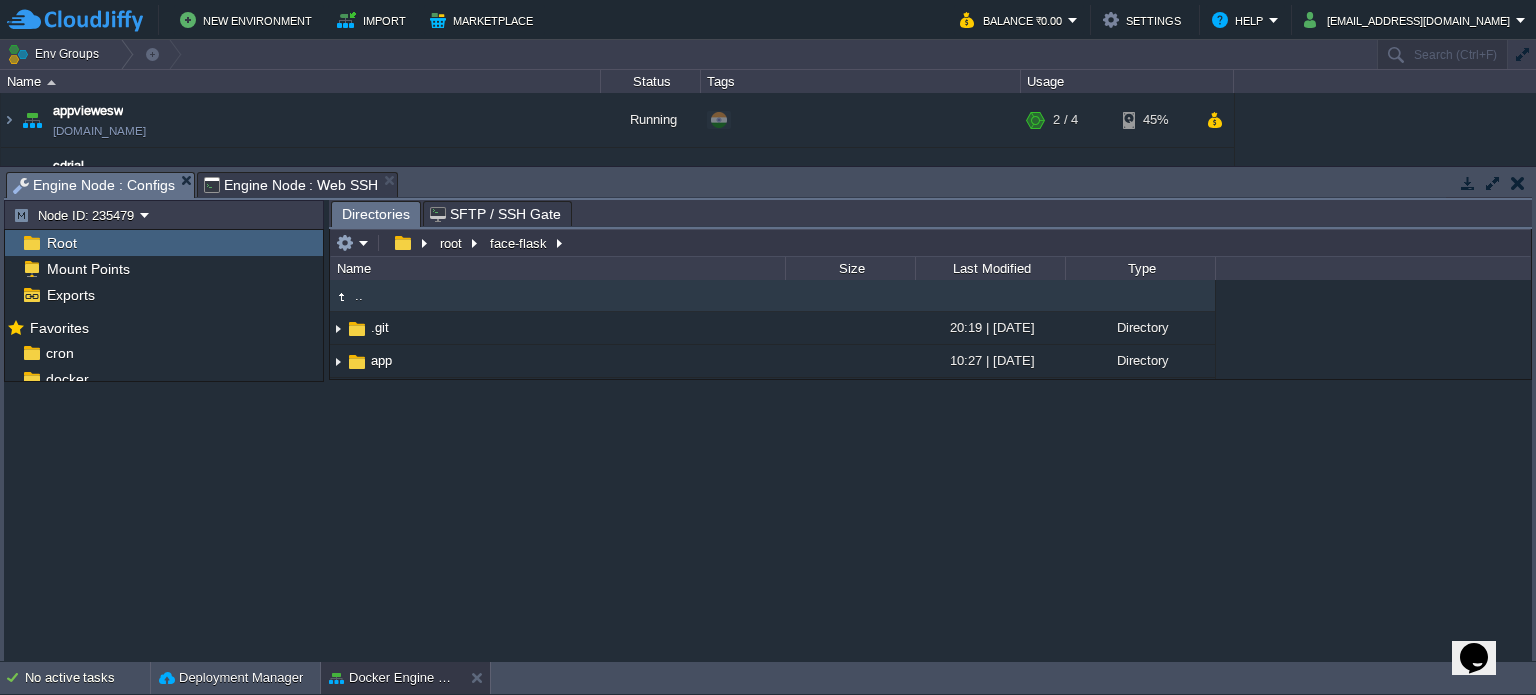 click on "Engine Node : Configs" at bounding box center [94, 185] 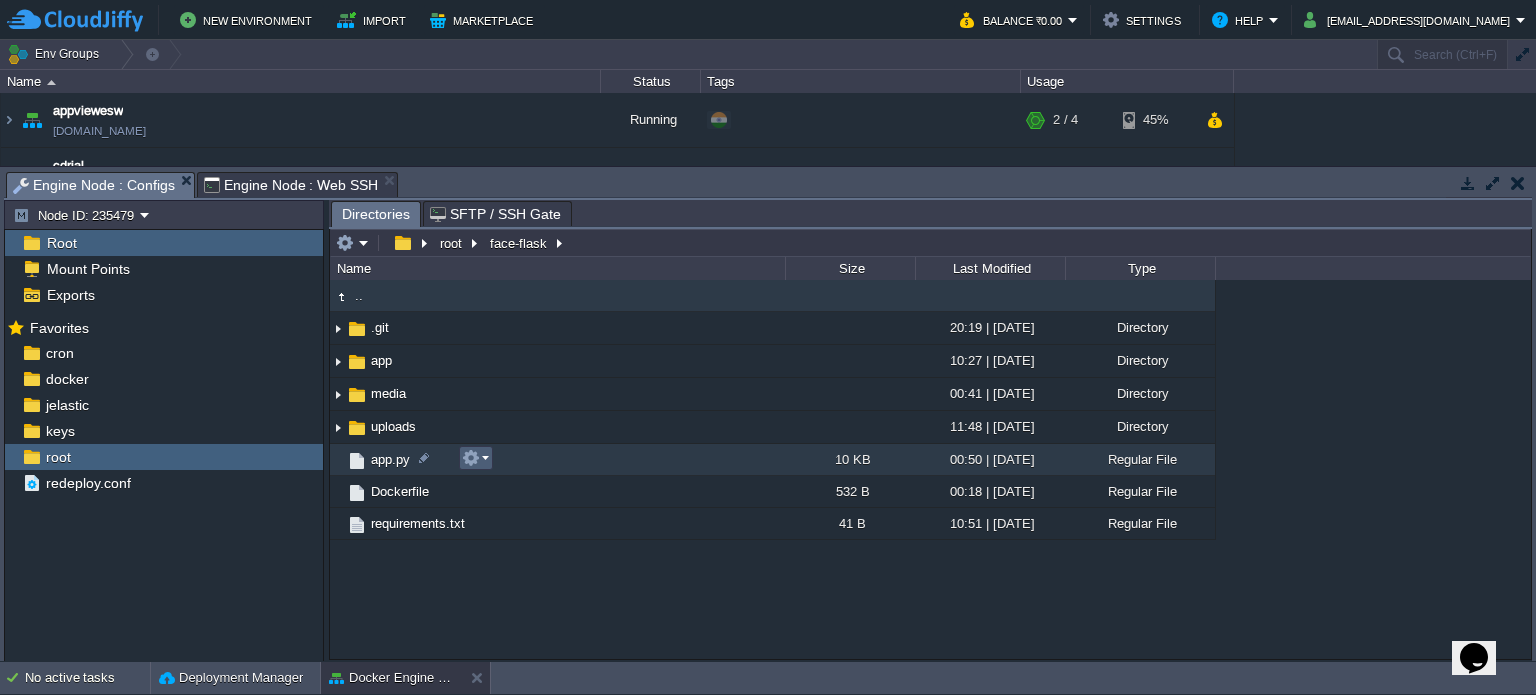 click at bounding box center [475, 458] 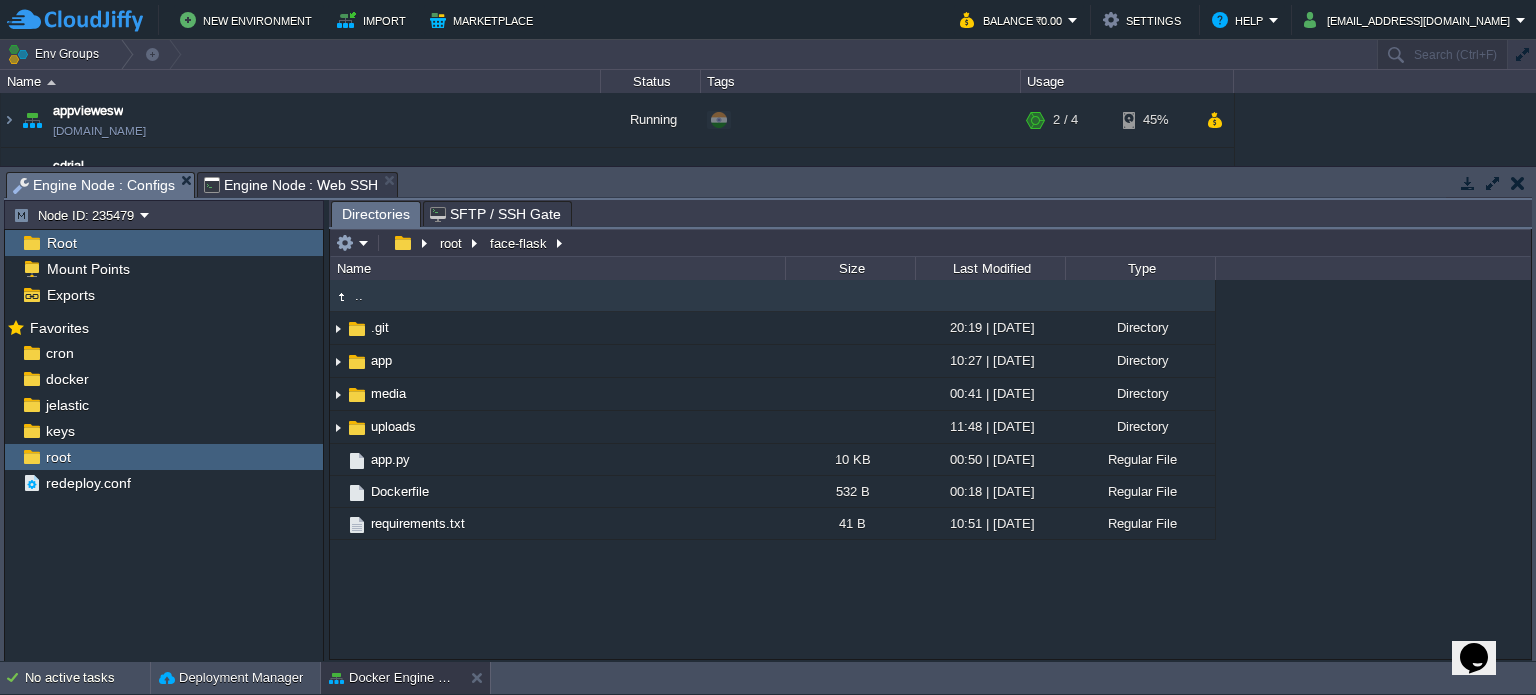 click on ".. .git 20:19   |   [DATE] Directory app 10:27   |   [DATE] Directory media 00:41   |   [DATE] Directory uploads 11:48   |   [DATE] Directory app.py 10 KB 00:50   |   [DATE] Regular File Dockerfile 532 B 00:18   |   [DATE] Regular File requirements.txt 41 B 10:51   |   [DATE] Regular File" at bounding box center (930, 469) 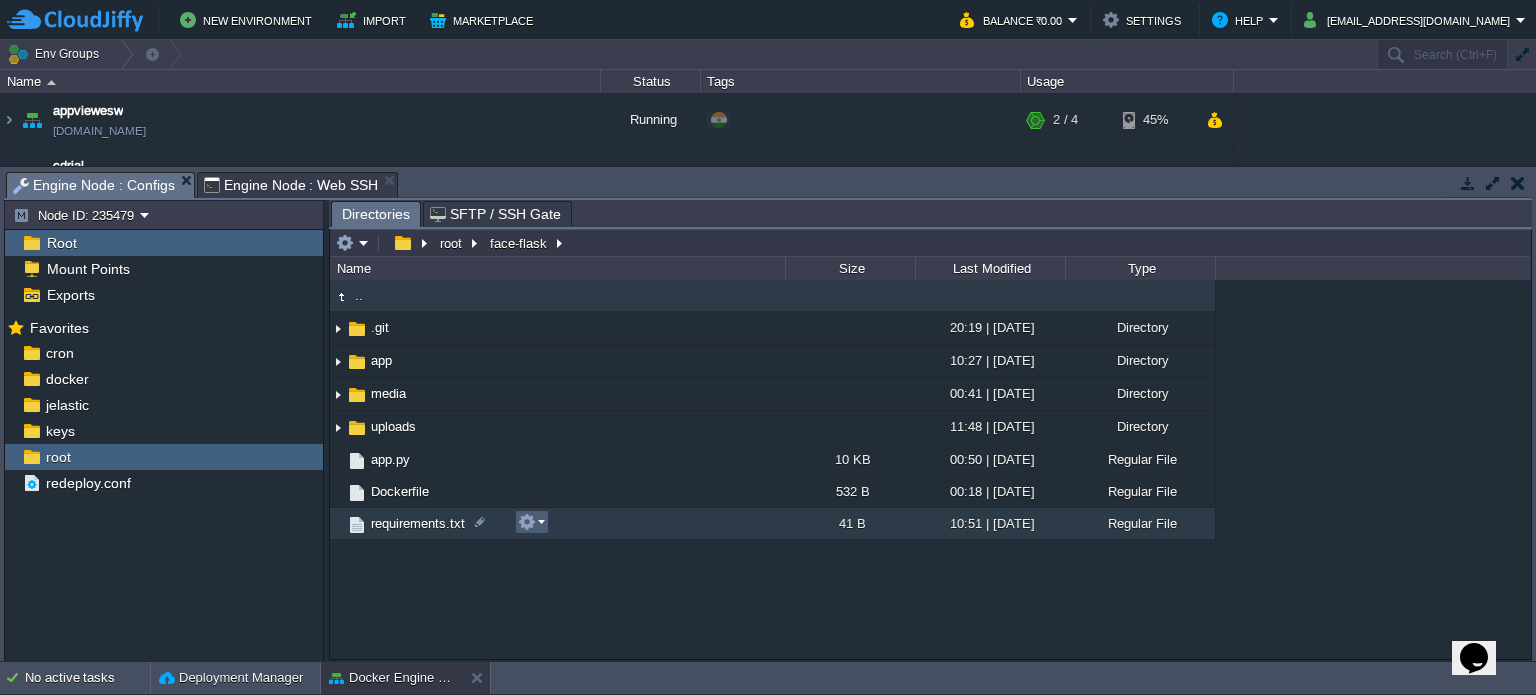 click at bounding box center (527, 522) 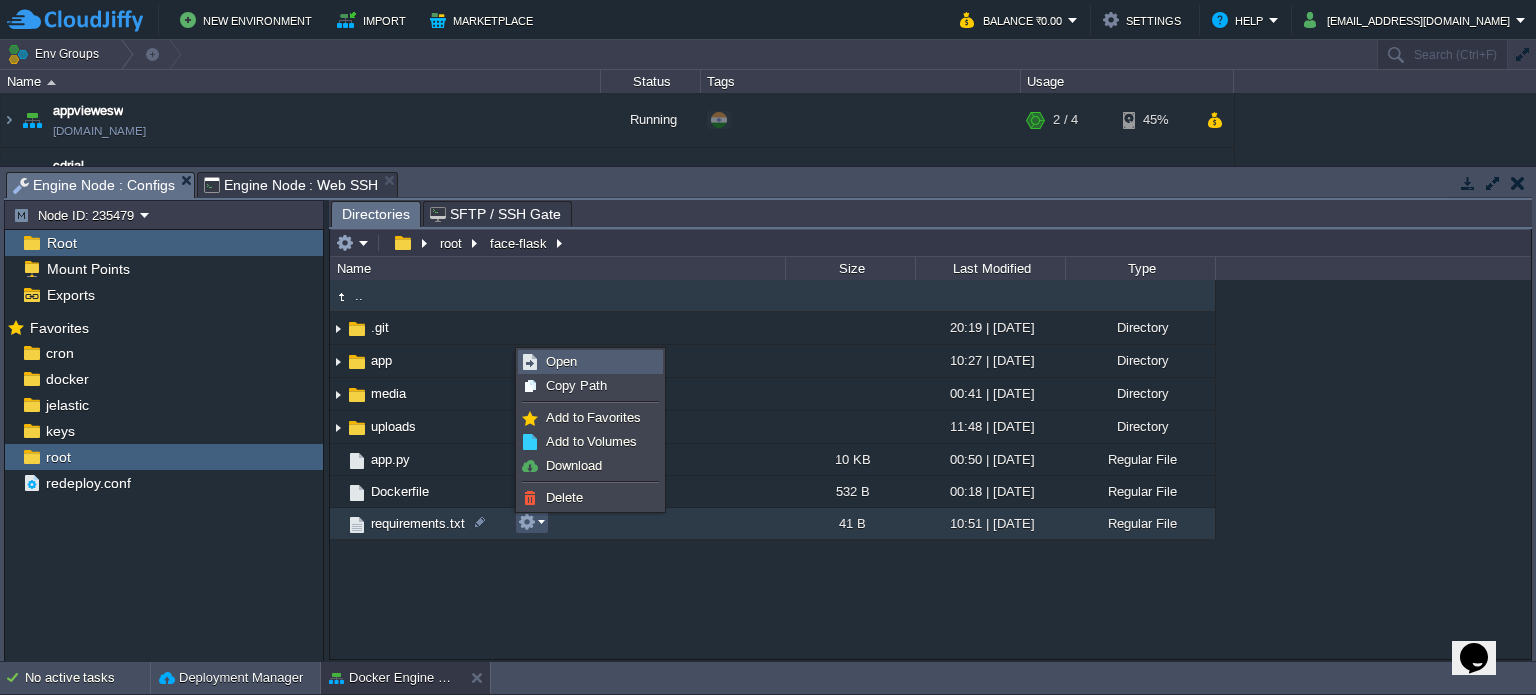 click on "Open" at bounding box center (561, 361) 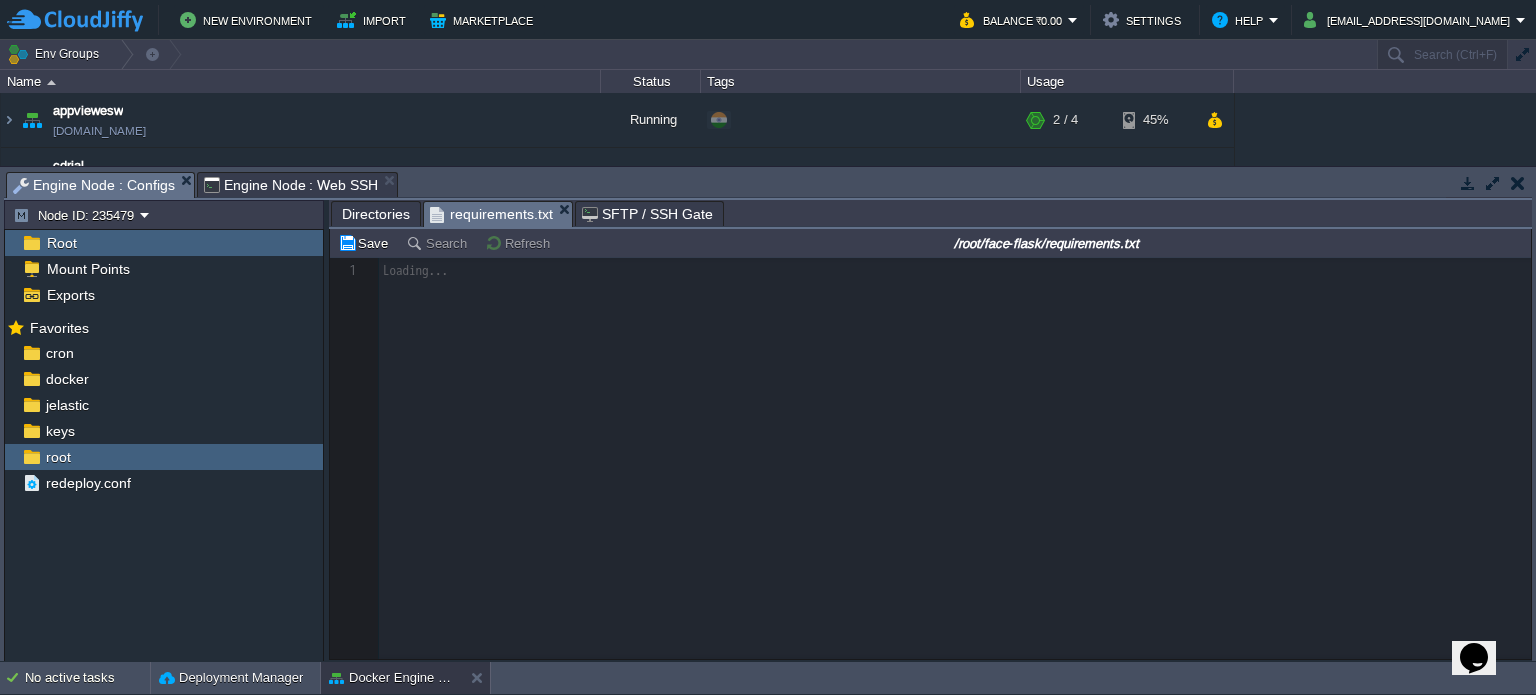 scroll, scrollTop: 6, scrollLeft: 0, axis: vertical 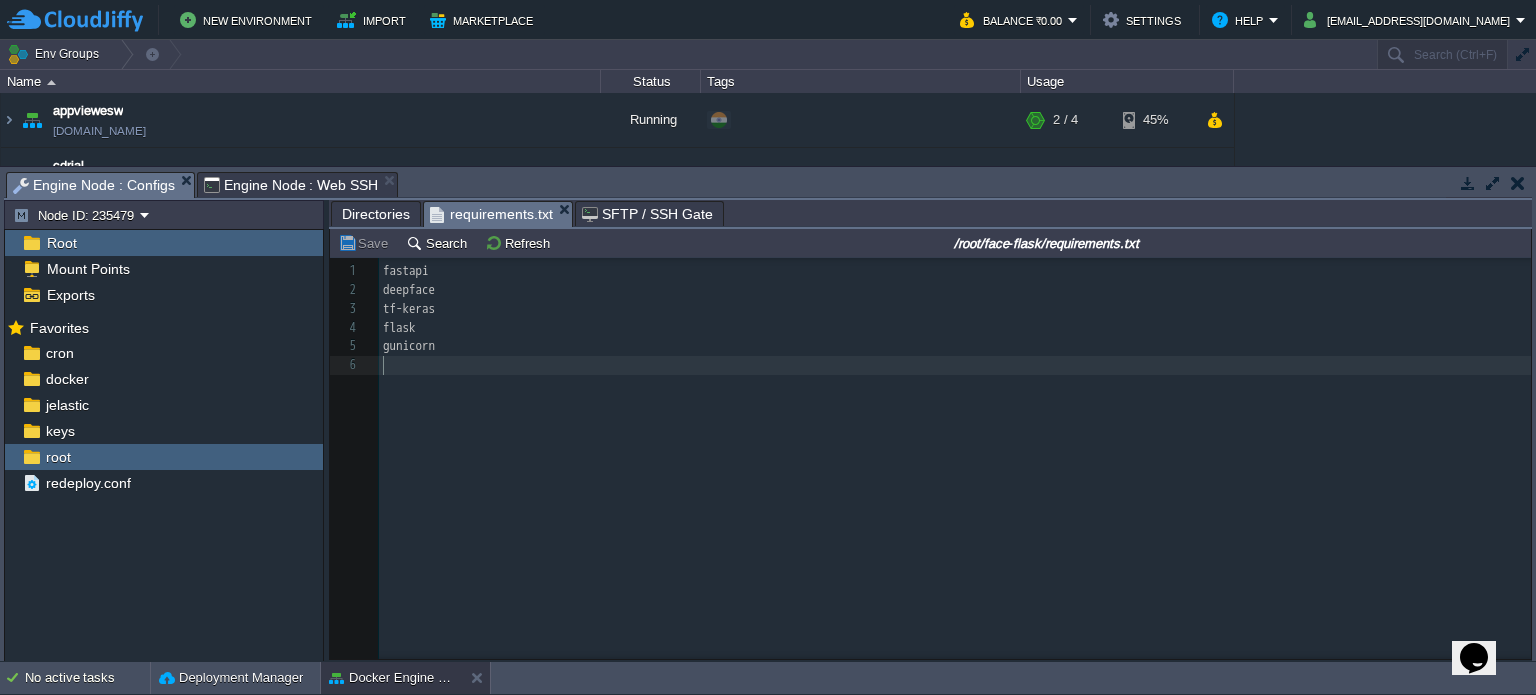 click on "6   1 fastapi 2 deepface 3 tf-keras 4 flask 5 gunicorn 6 ​" at bounding box center [945, 473] 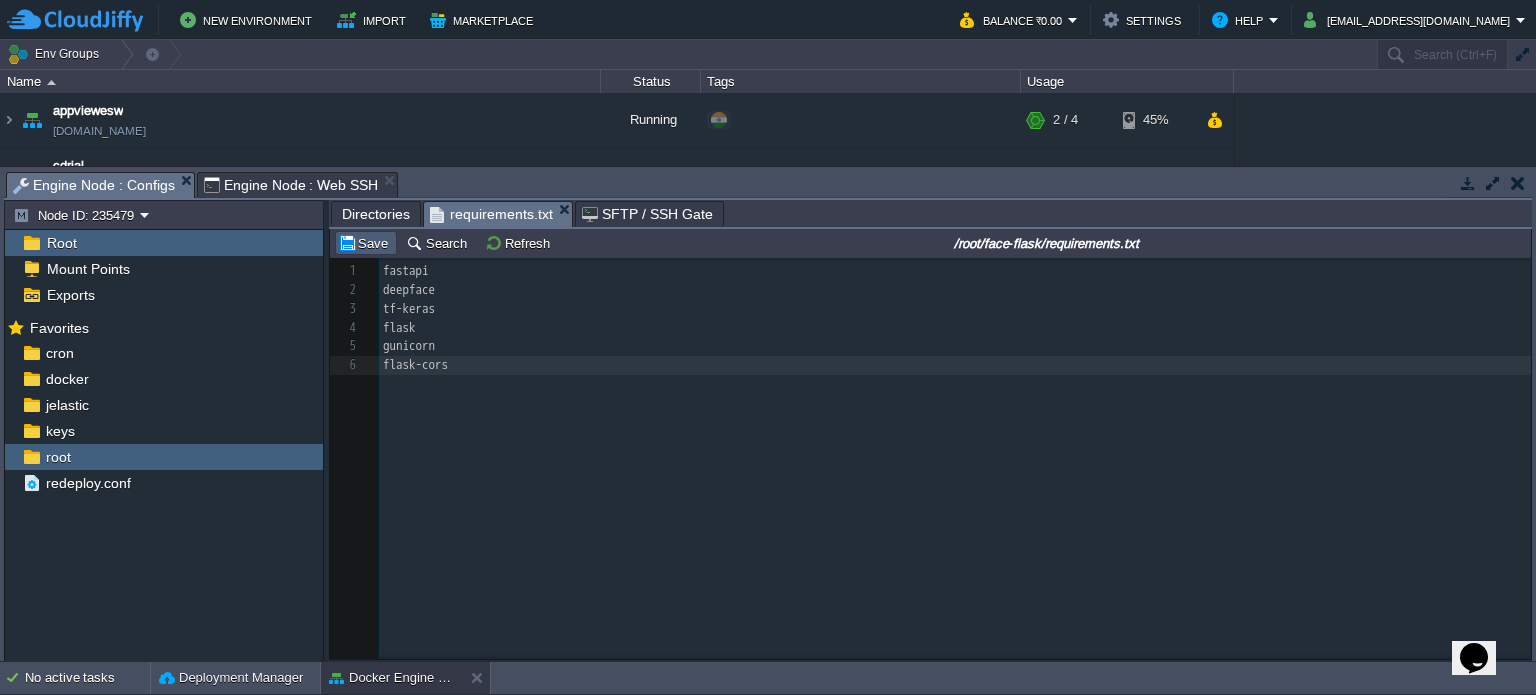 click on "Save" at bounding box center [366, 243] 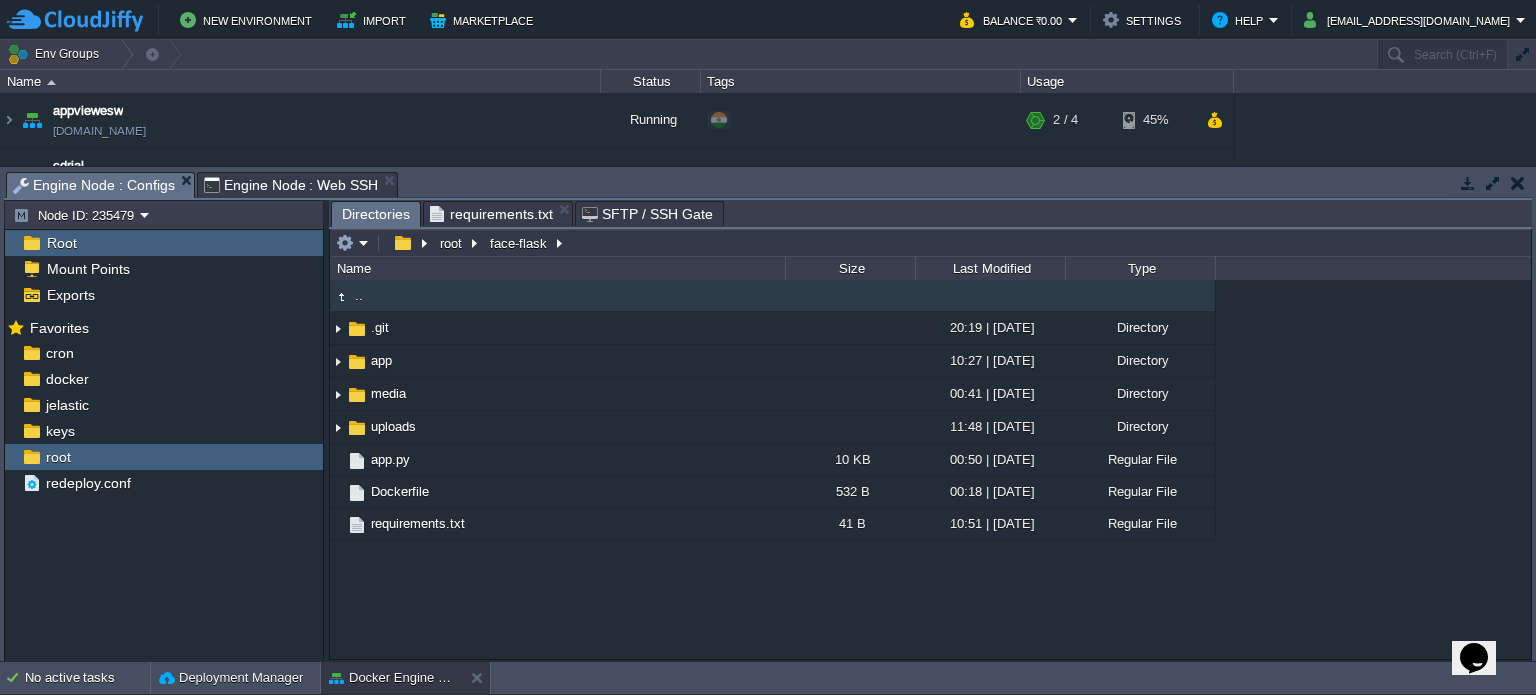 click on "Directories" at bounding box center (376, 214) 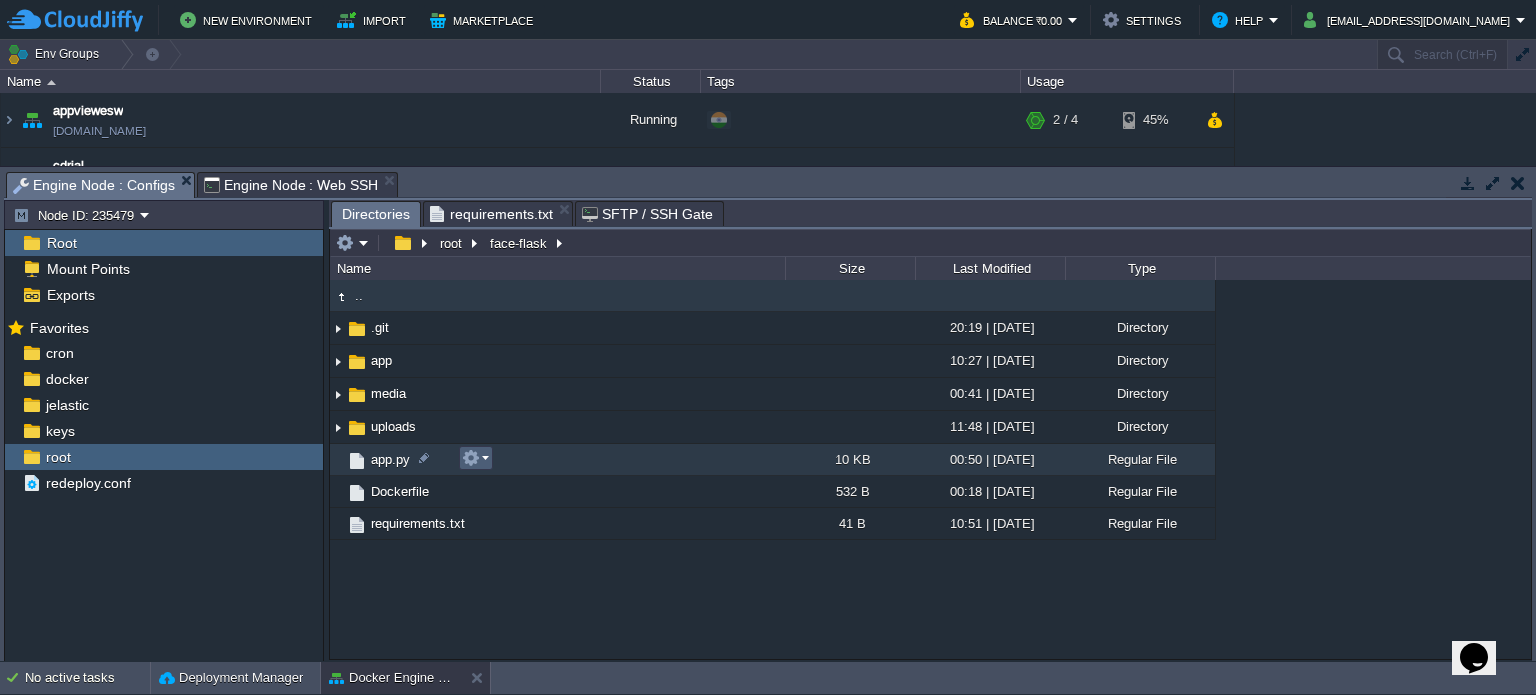 click at bounding box center (471, 458) 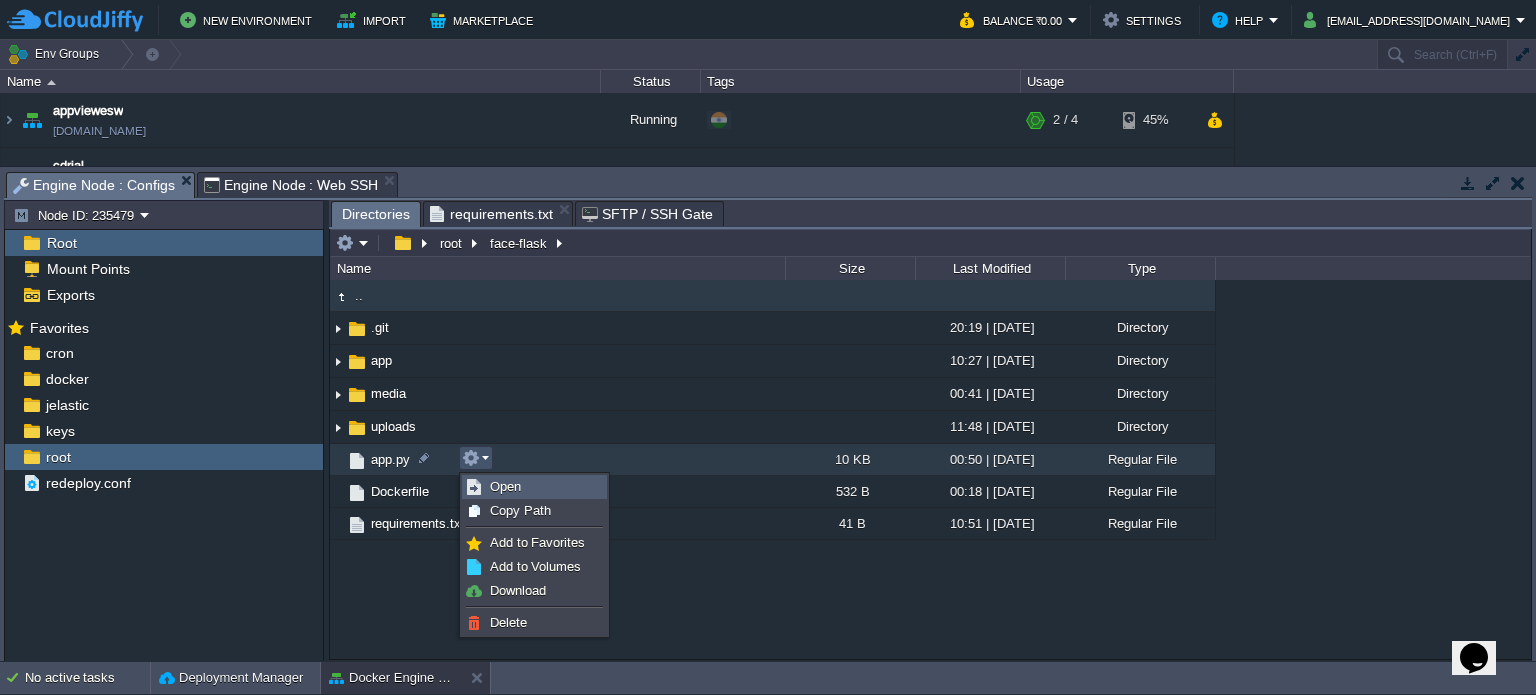 click on "Open" at bounding box center (505, 486) 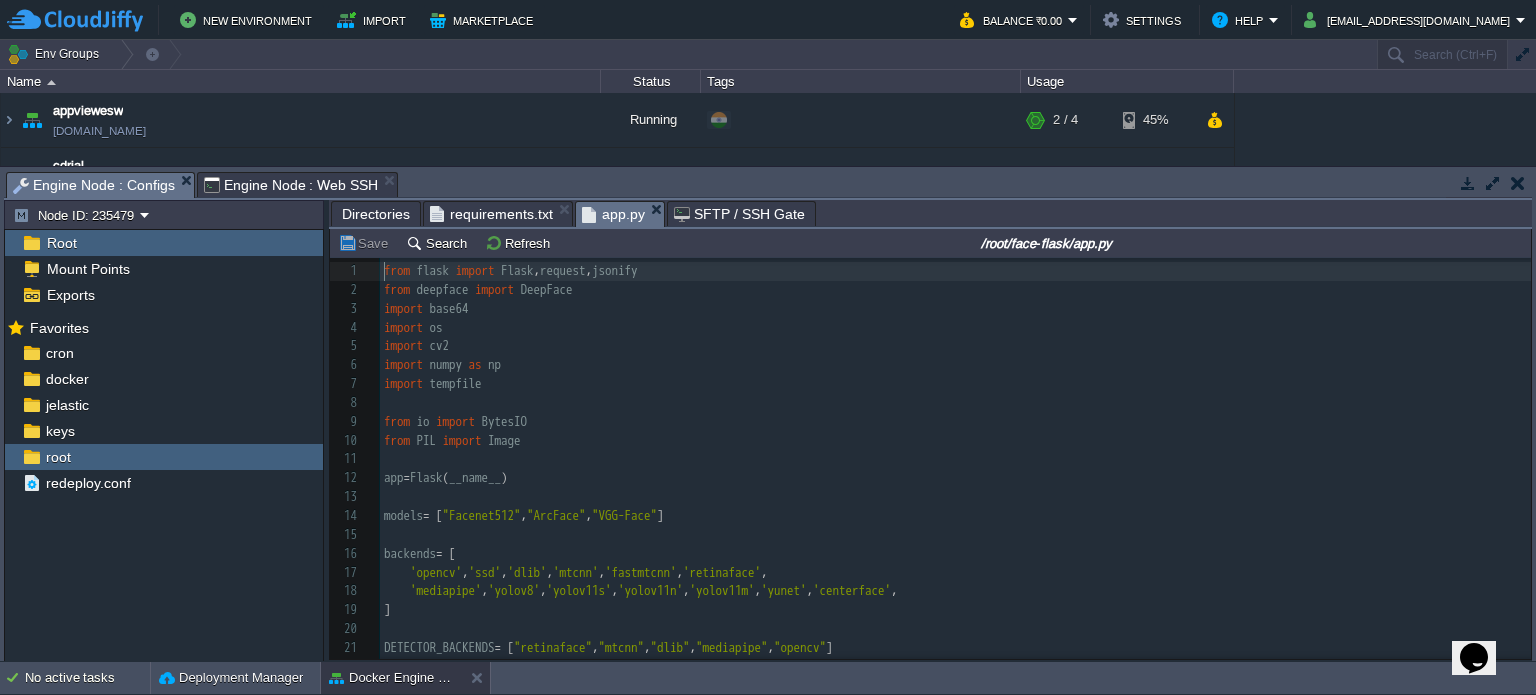 scroll, scrollTop: 6, scrollLeft: 0, axis: vertical 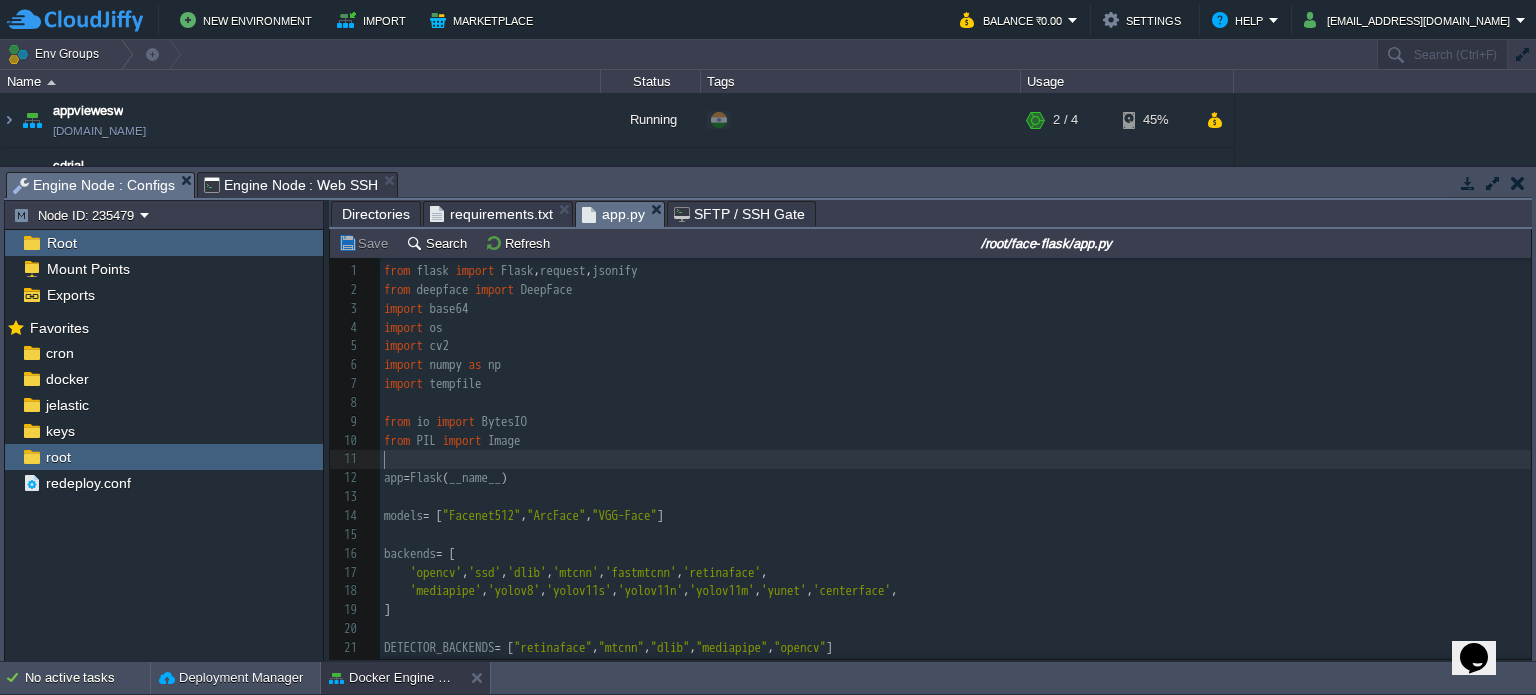 click on "​" at bounding box center [955, 459] 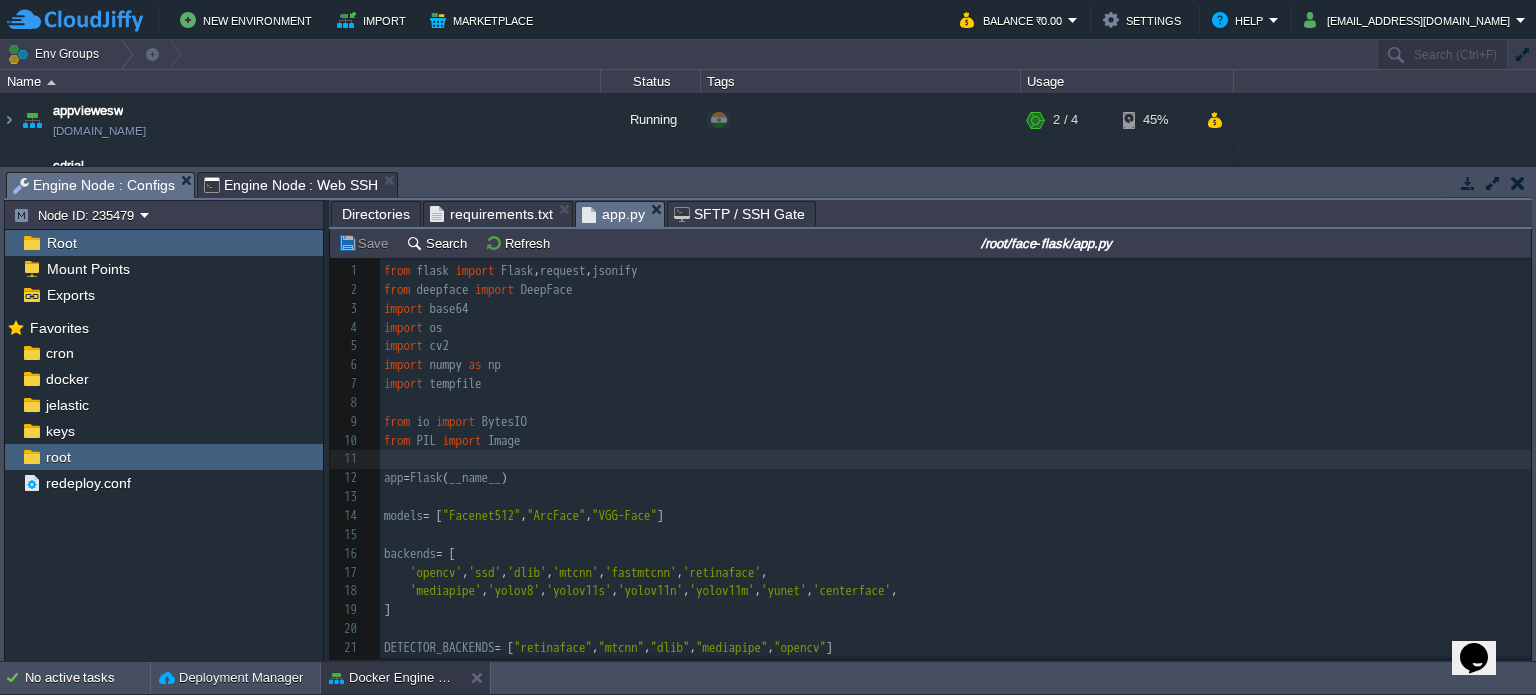 click on "​" at bounding box center [955, 497] 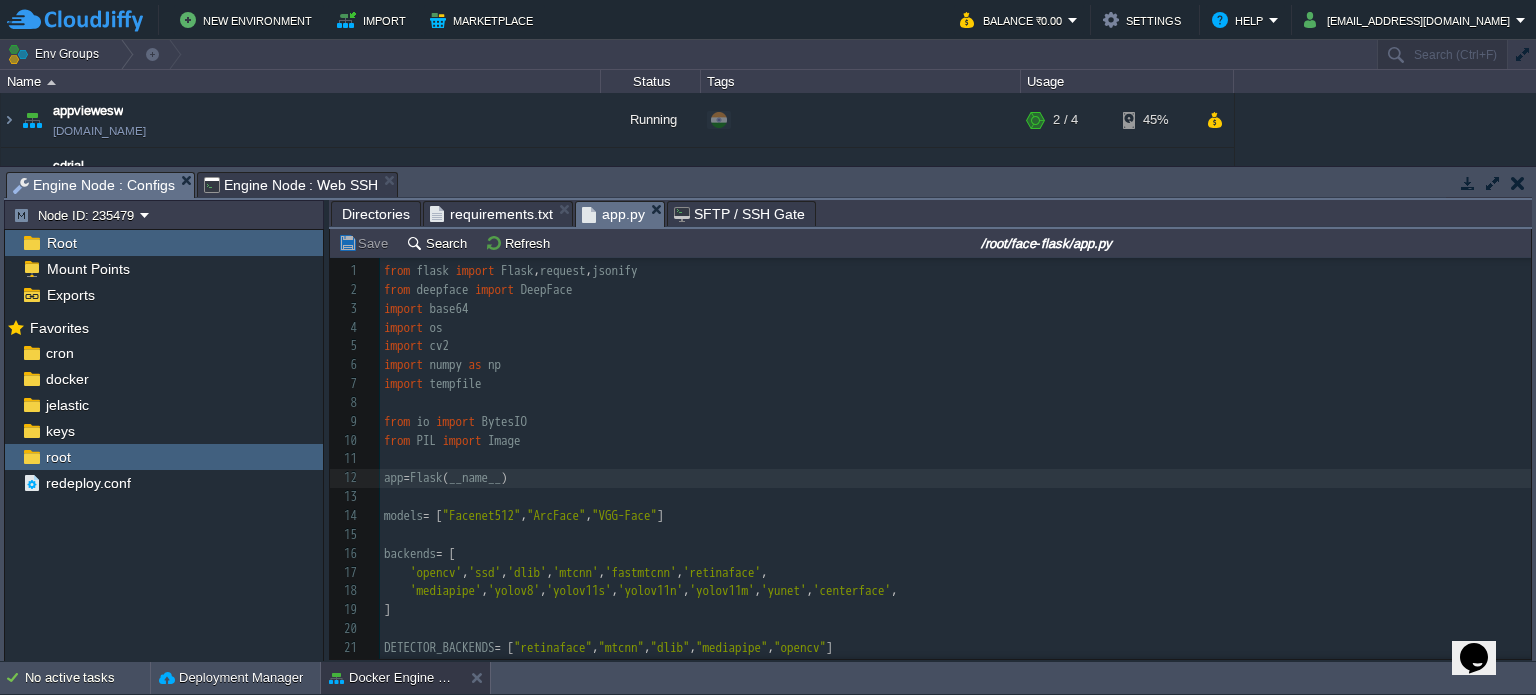 click on "​" at bounding box center [955, 497] 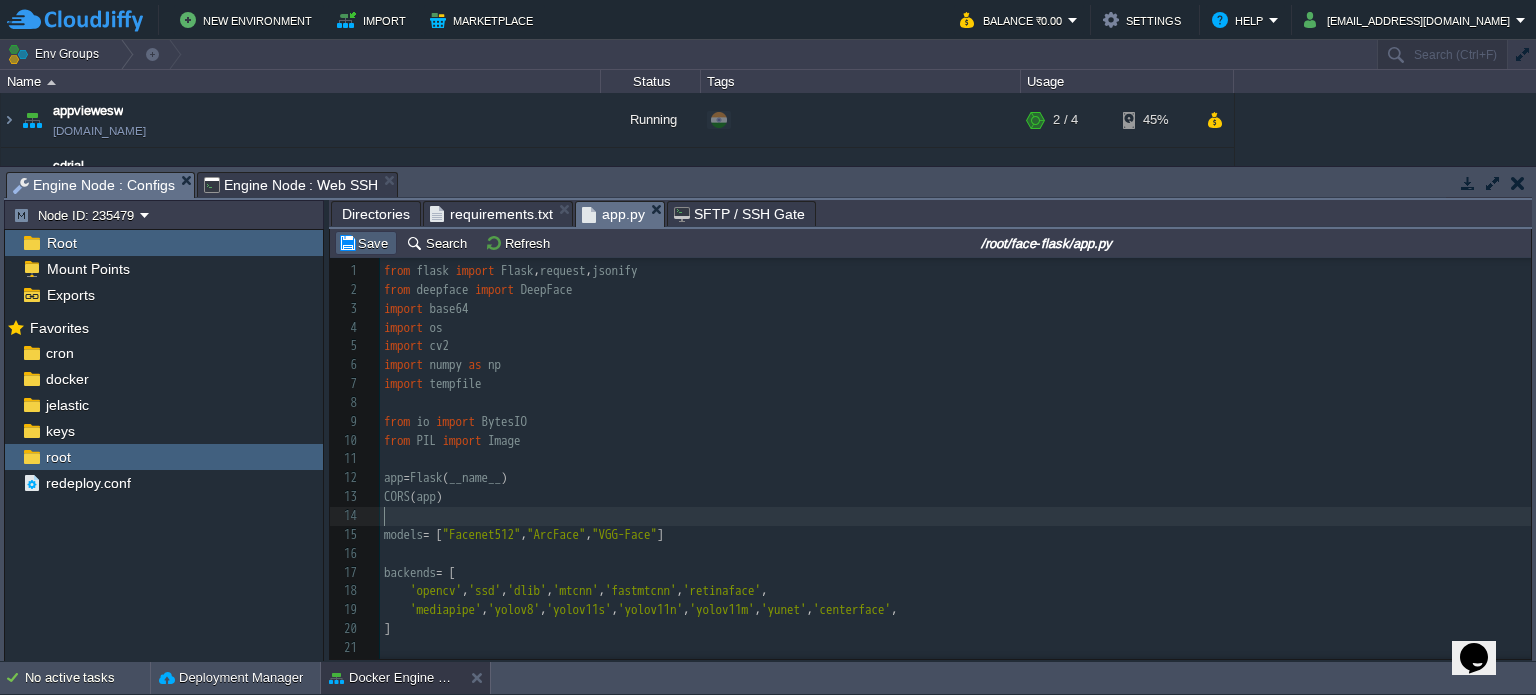 click on "Save" at bounding box center (366, 243) 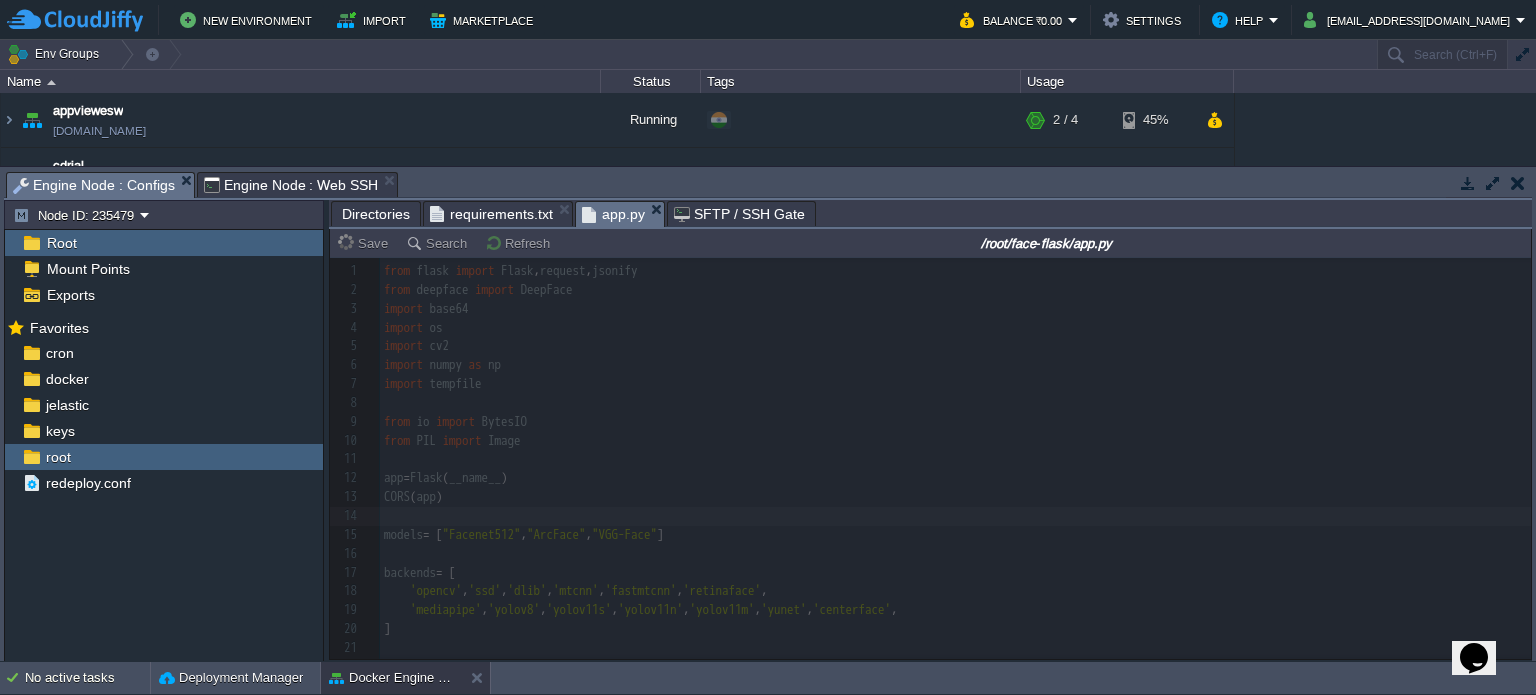 click on "Engine Node : Web SSH" at bounding box center (291, 185) 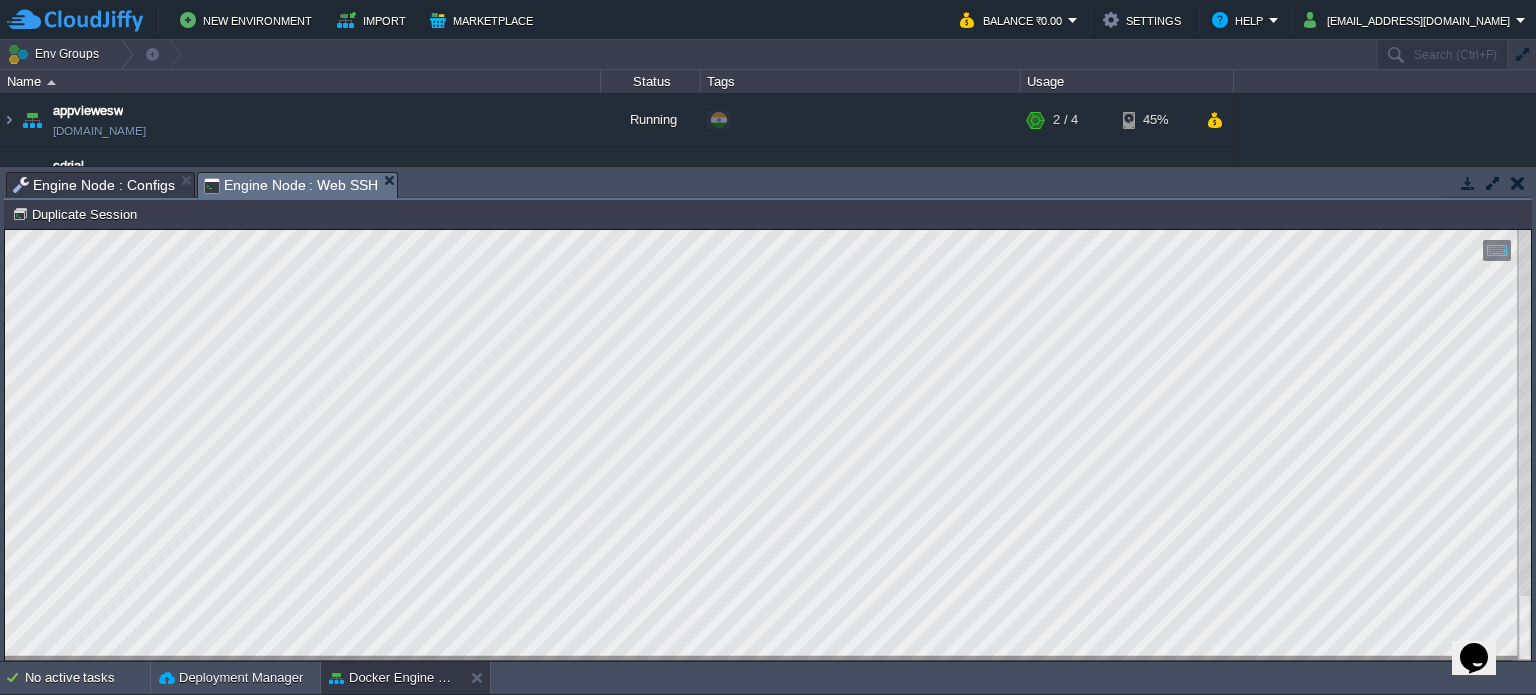 click on "Engine Node : Configs" at bounding box center [94, 185] 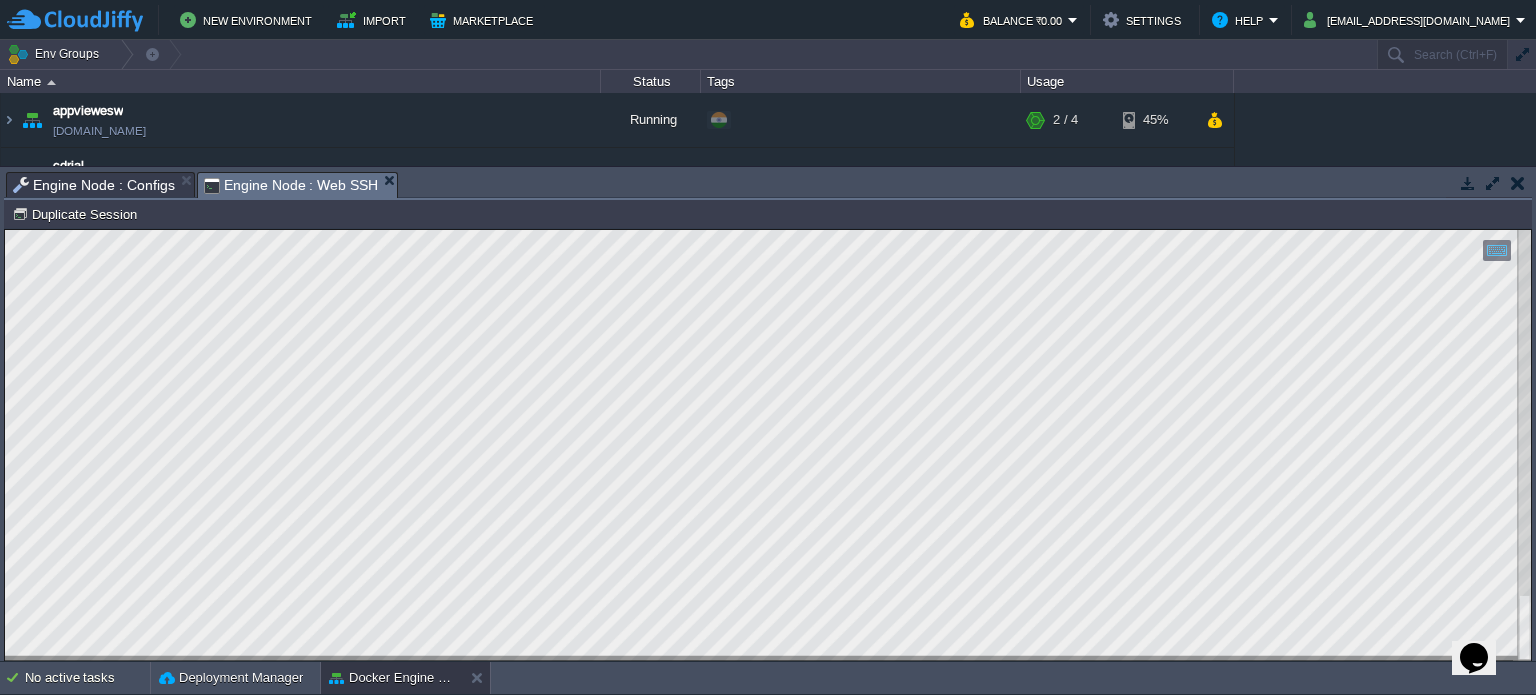 click on "Engine Node : Web SSH" at bounding box center (291, 185) 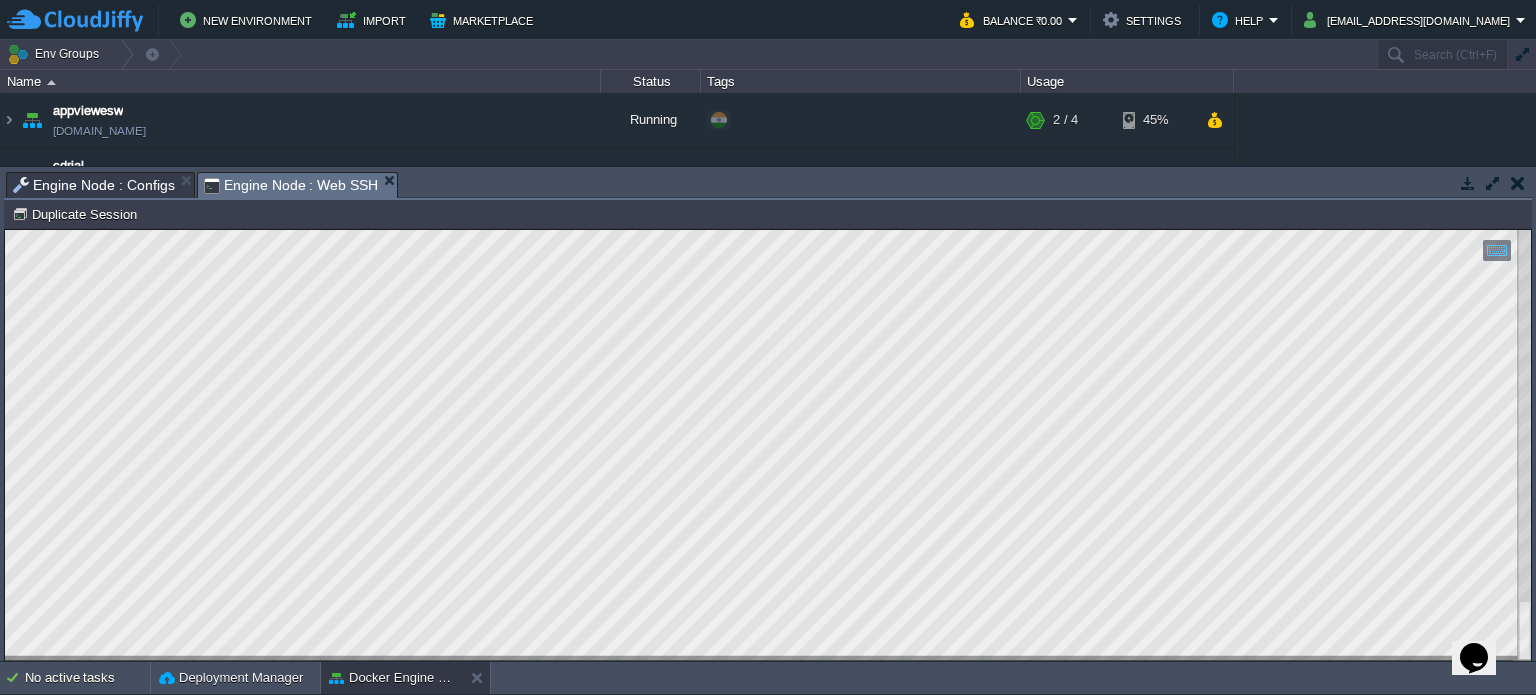 click on "Engine Node : Configs" at bounding box center [94, 185] 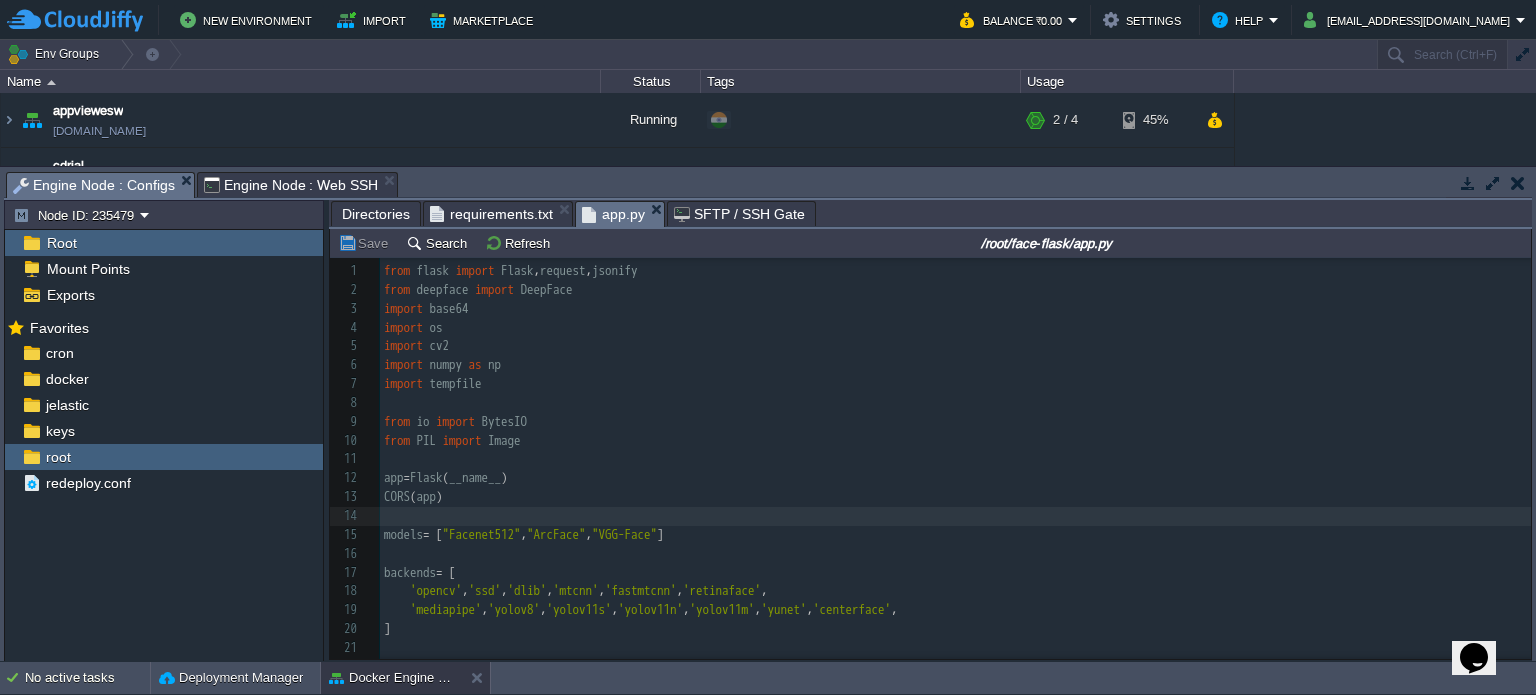 click on "from   flask   import   Flask ,  request ,  jsonify" at bounding box center (955, 271) 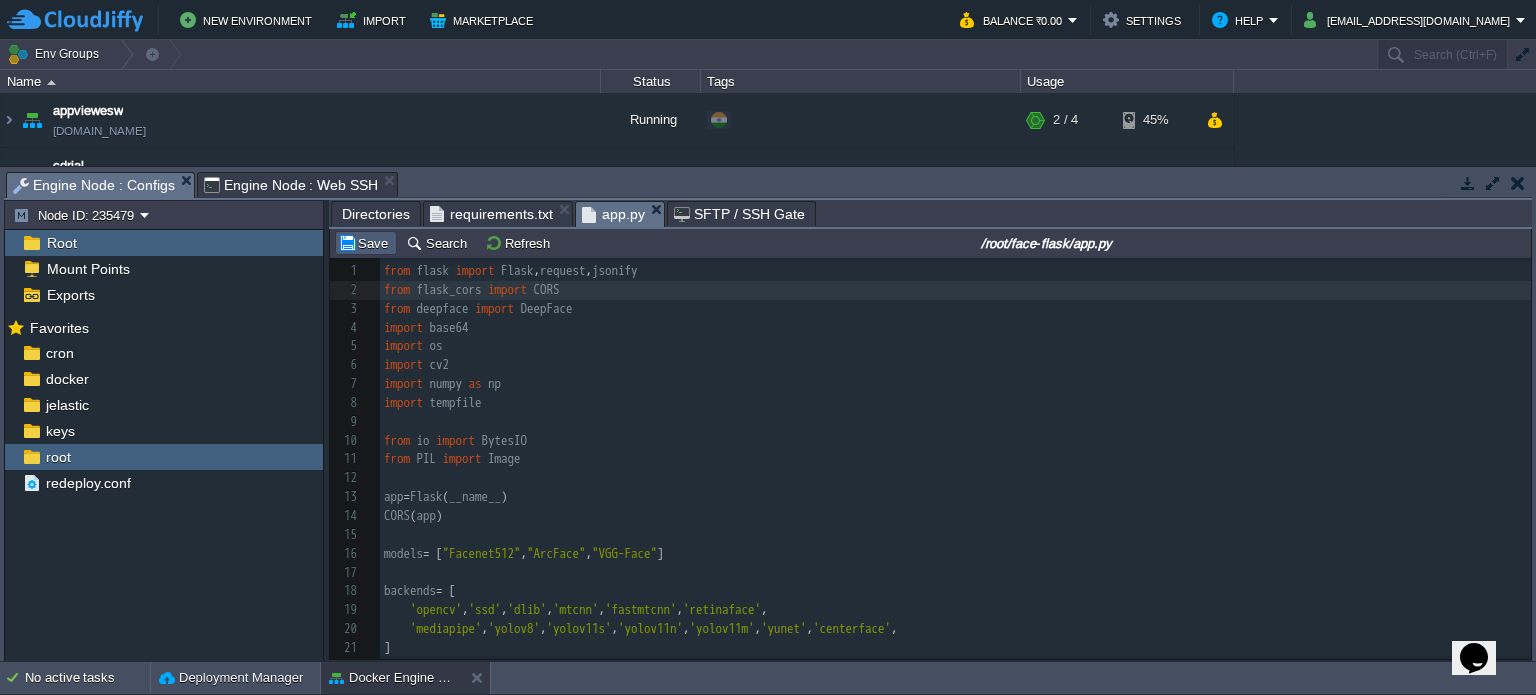 click on "Save" at bounding box center [366, 243] 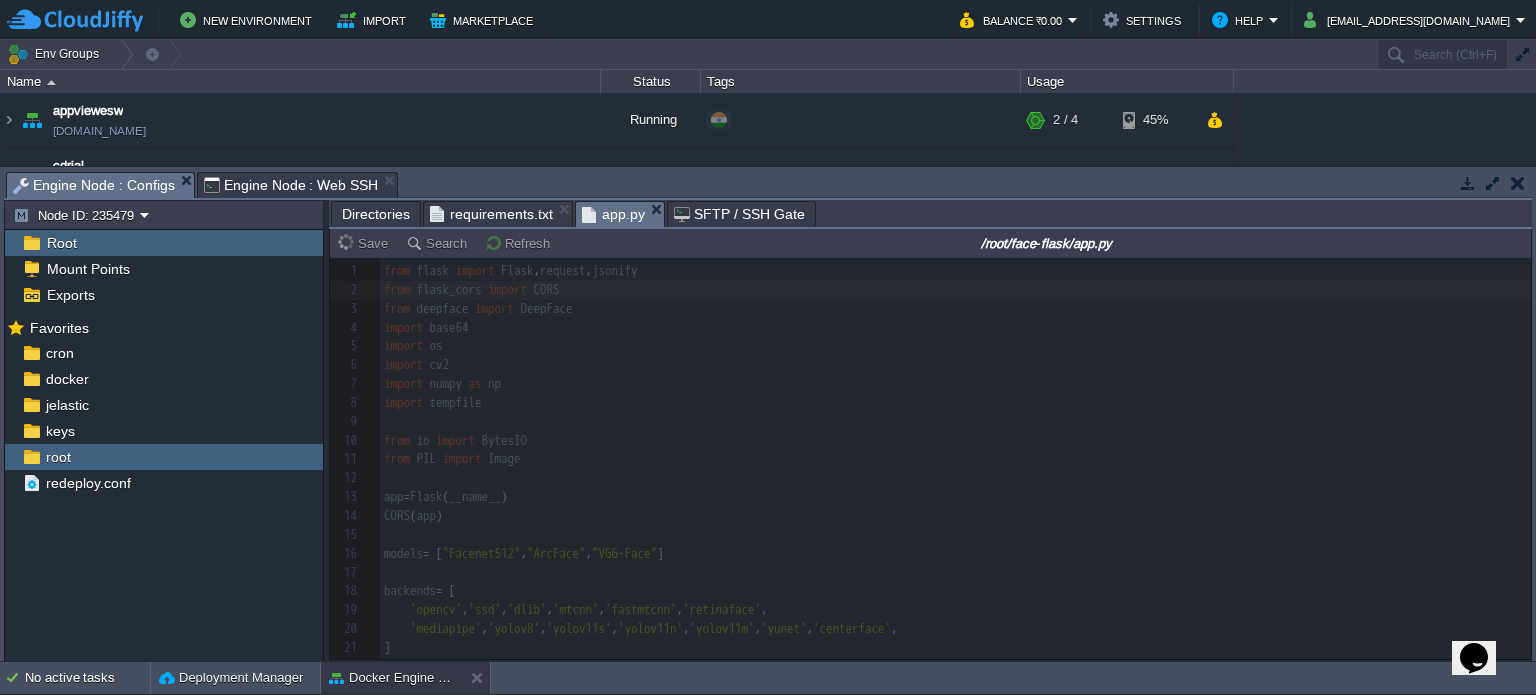click on "Engine Node : Web SSH" at bounding box center (298, 184) 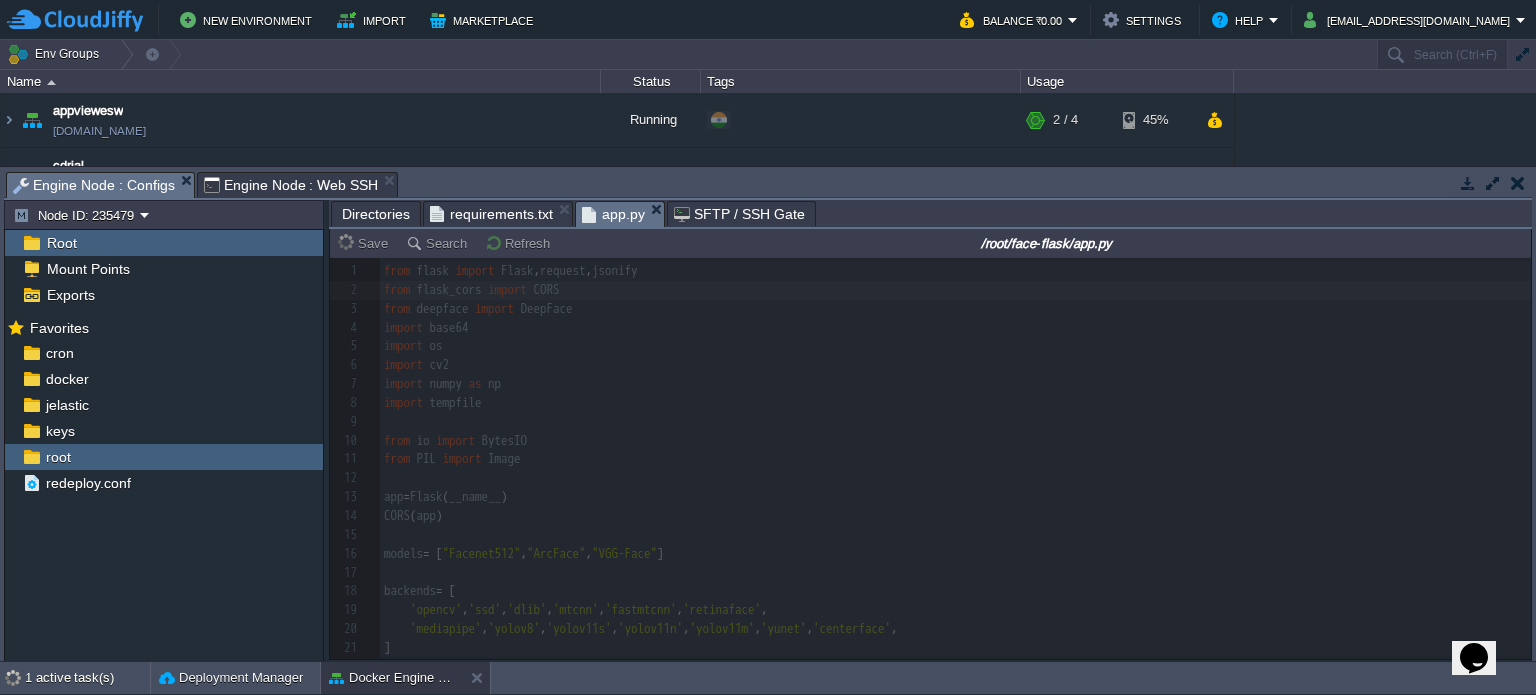 click on "Engine Node : Configs" at bounding box center (94, 185) 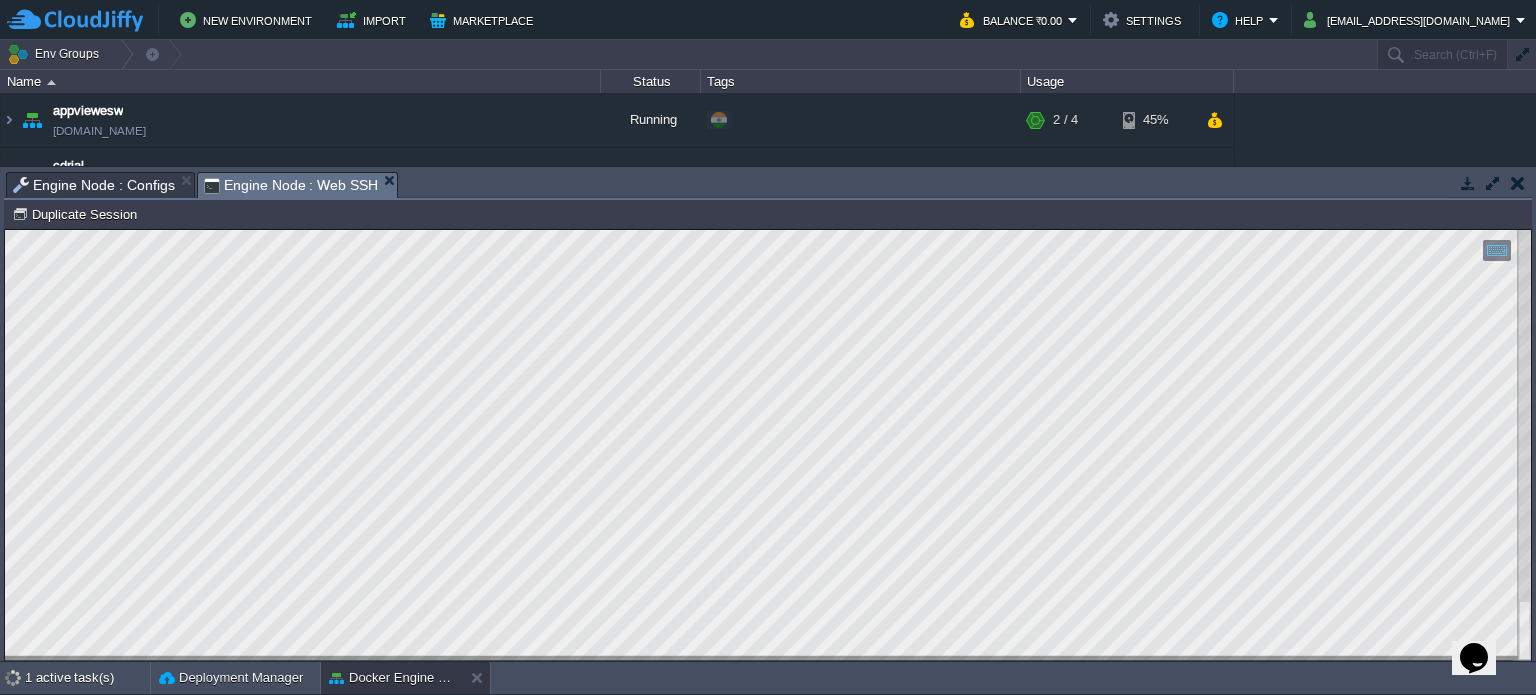 click on "Engine Node : Web SSH" at bounding box center (291, 185) 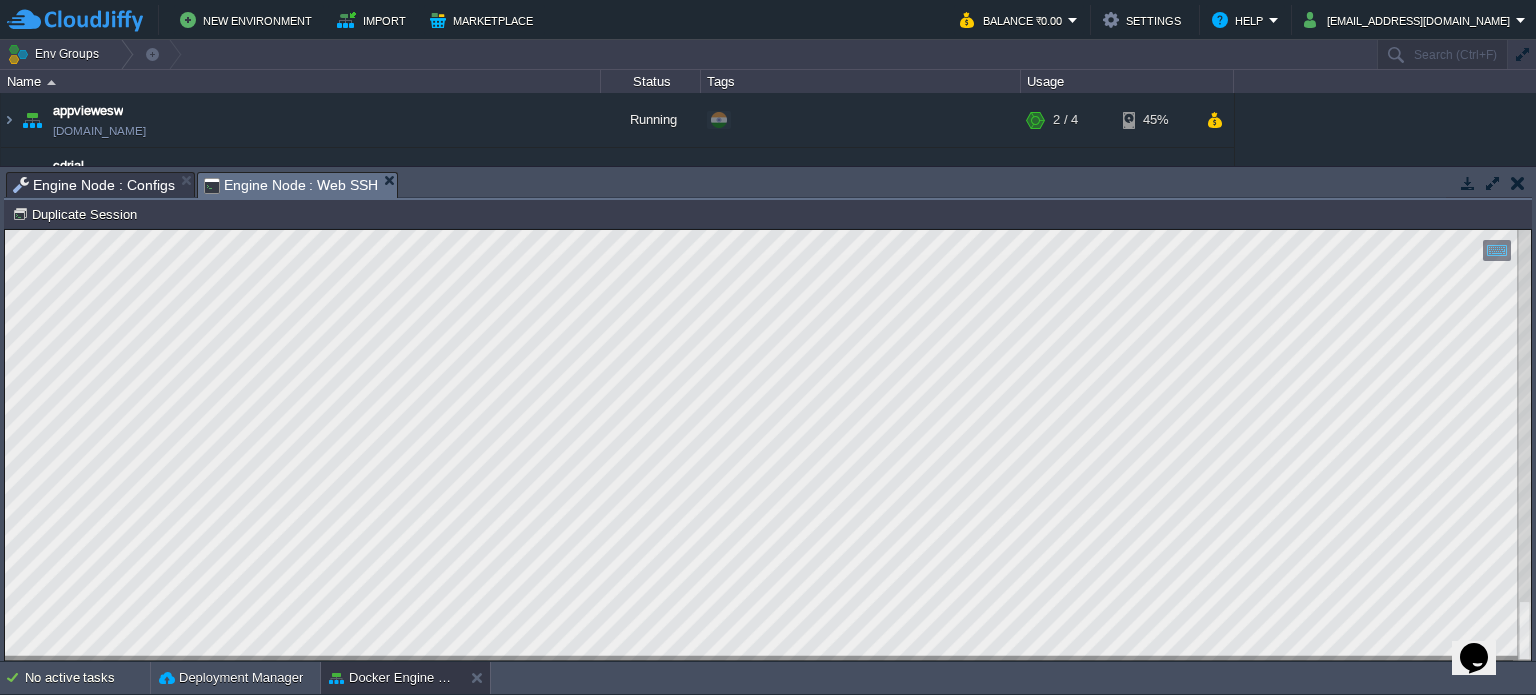 click on "Engine Node : Configs" at bounding box center [94, 185] 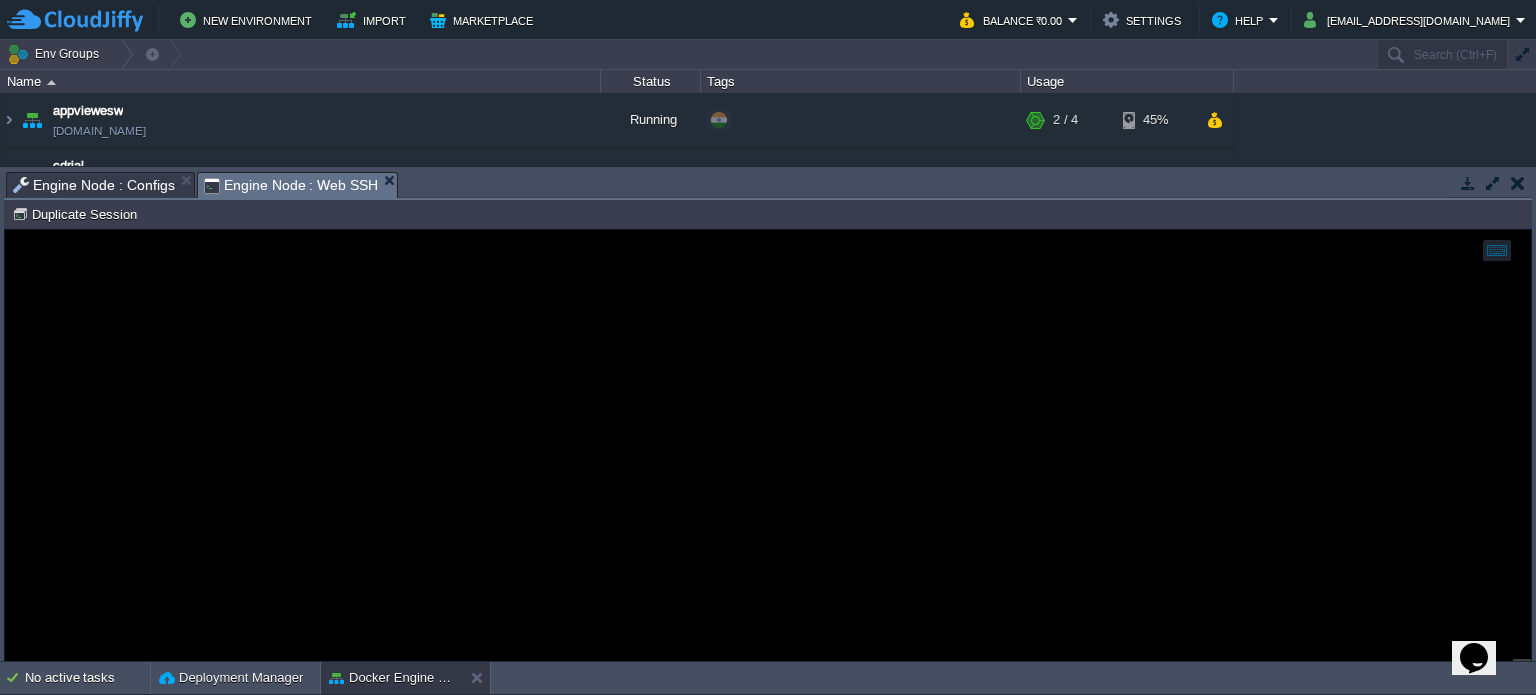 click on "Engine Node : Web SSH" at bounding box center (291, 185) 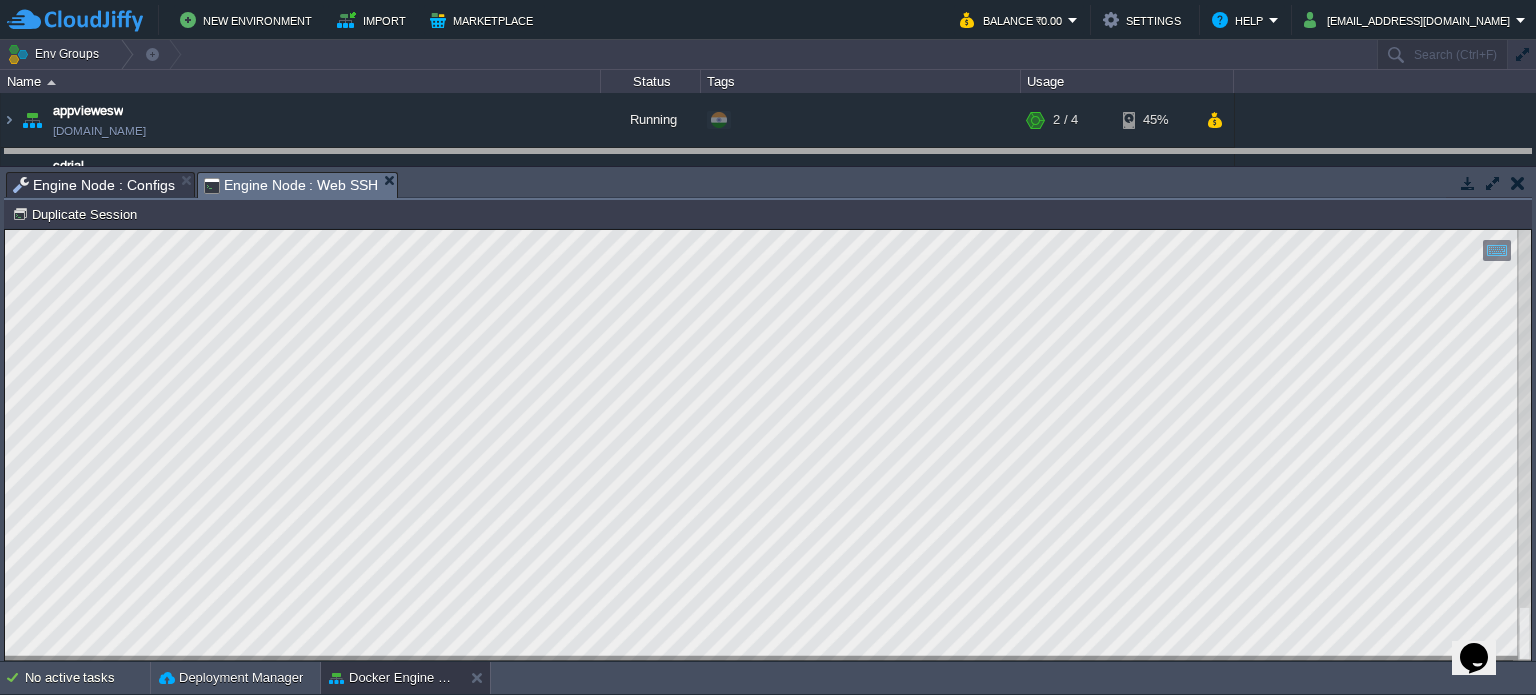 drag, startPoint x: 752, startPoint y: 191, endPoint x: 752, endPoint y: 168, distance: 23 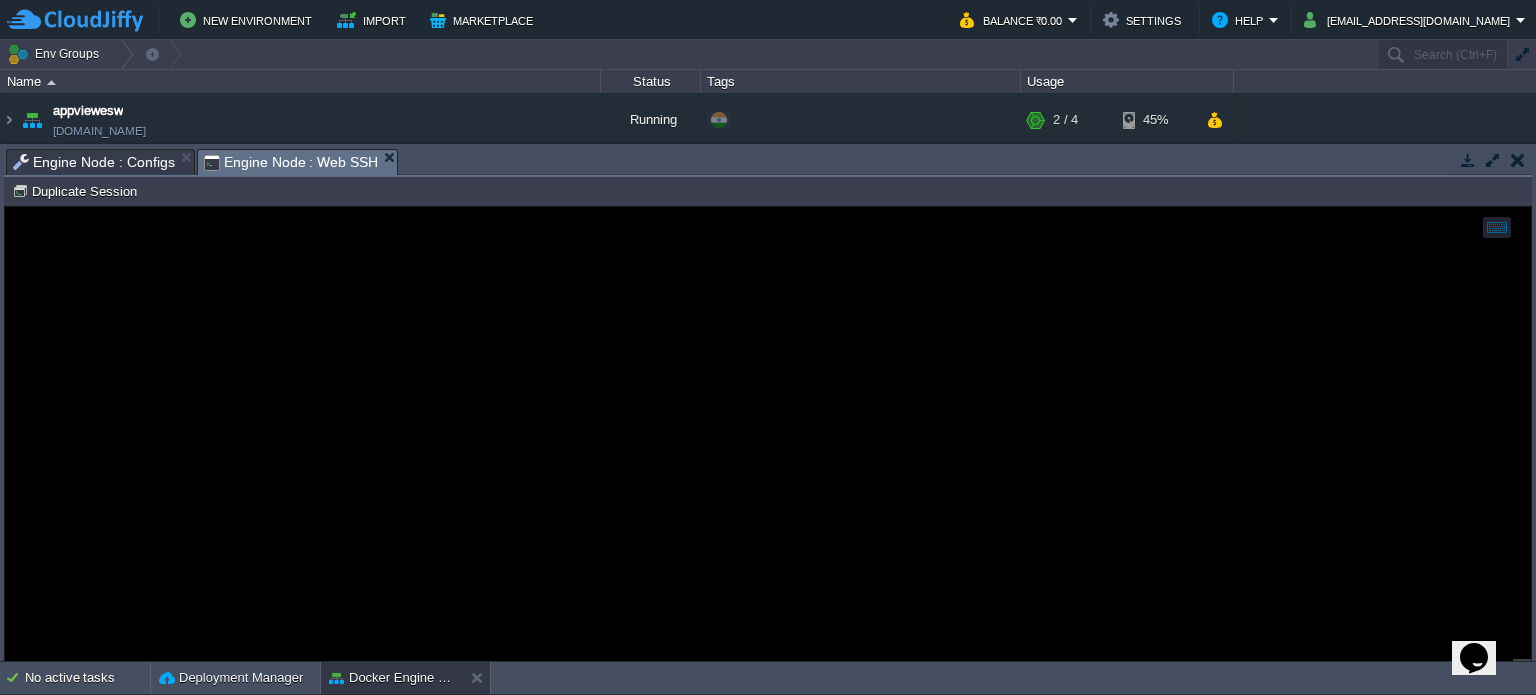 click on "Engine Node : Configs" at bounding box center (94, 162) 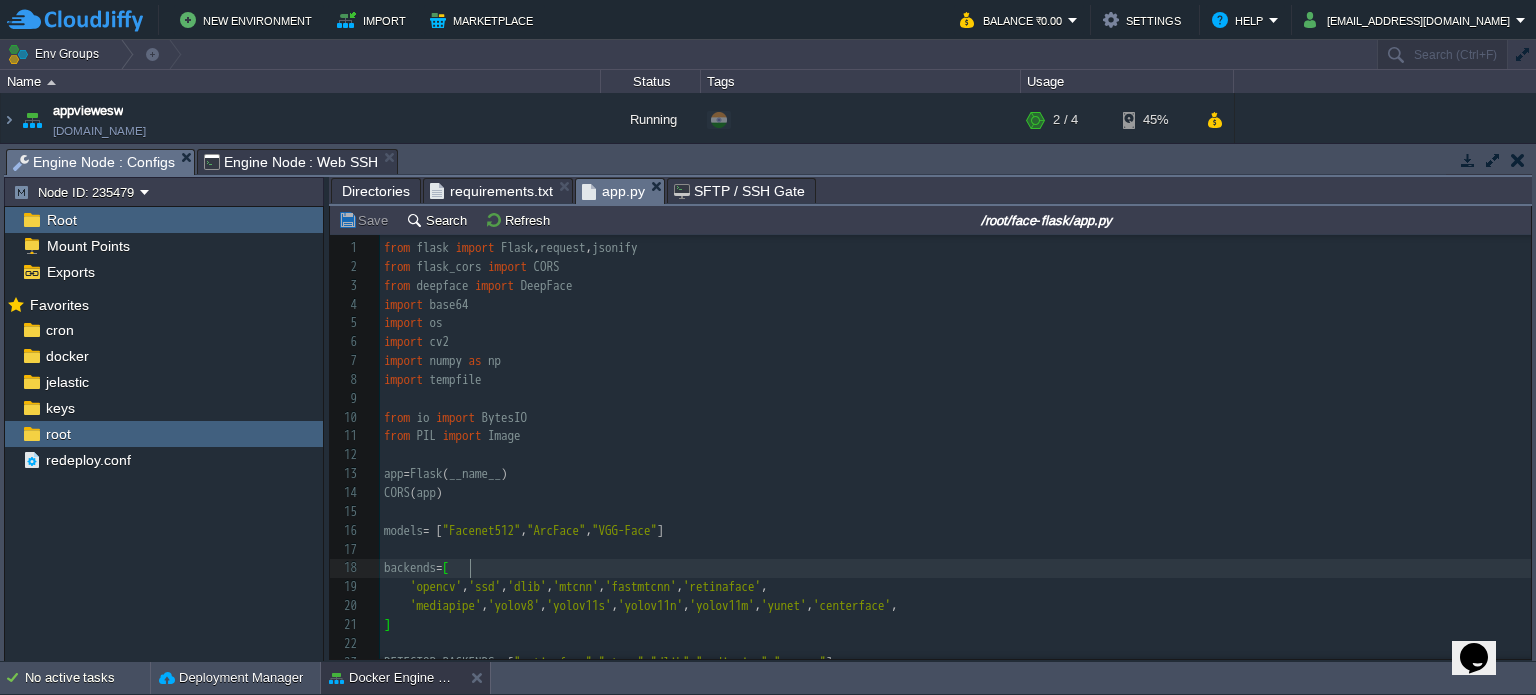 click on "backends  =  [" at bounding box center [955, 568] 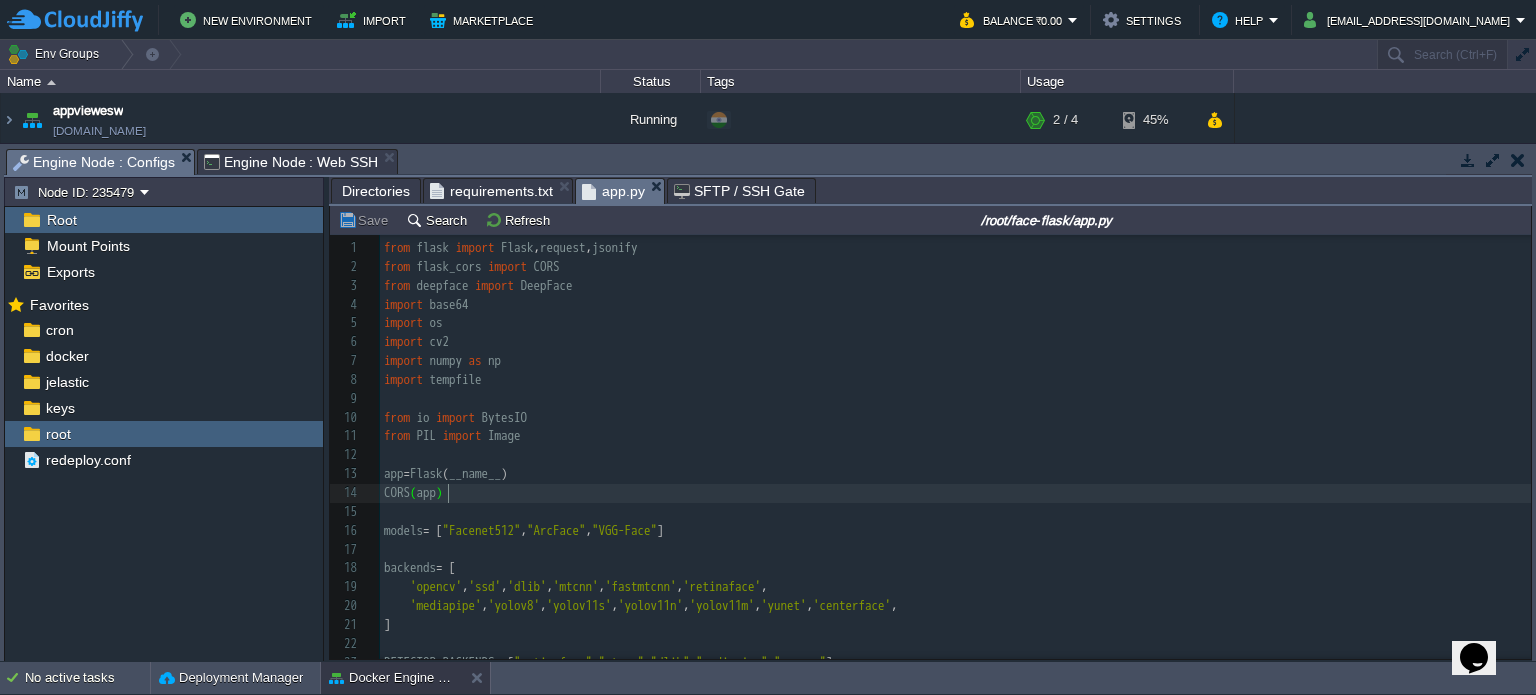 type on "CORS(app)" 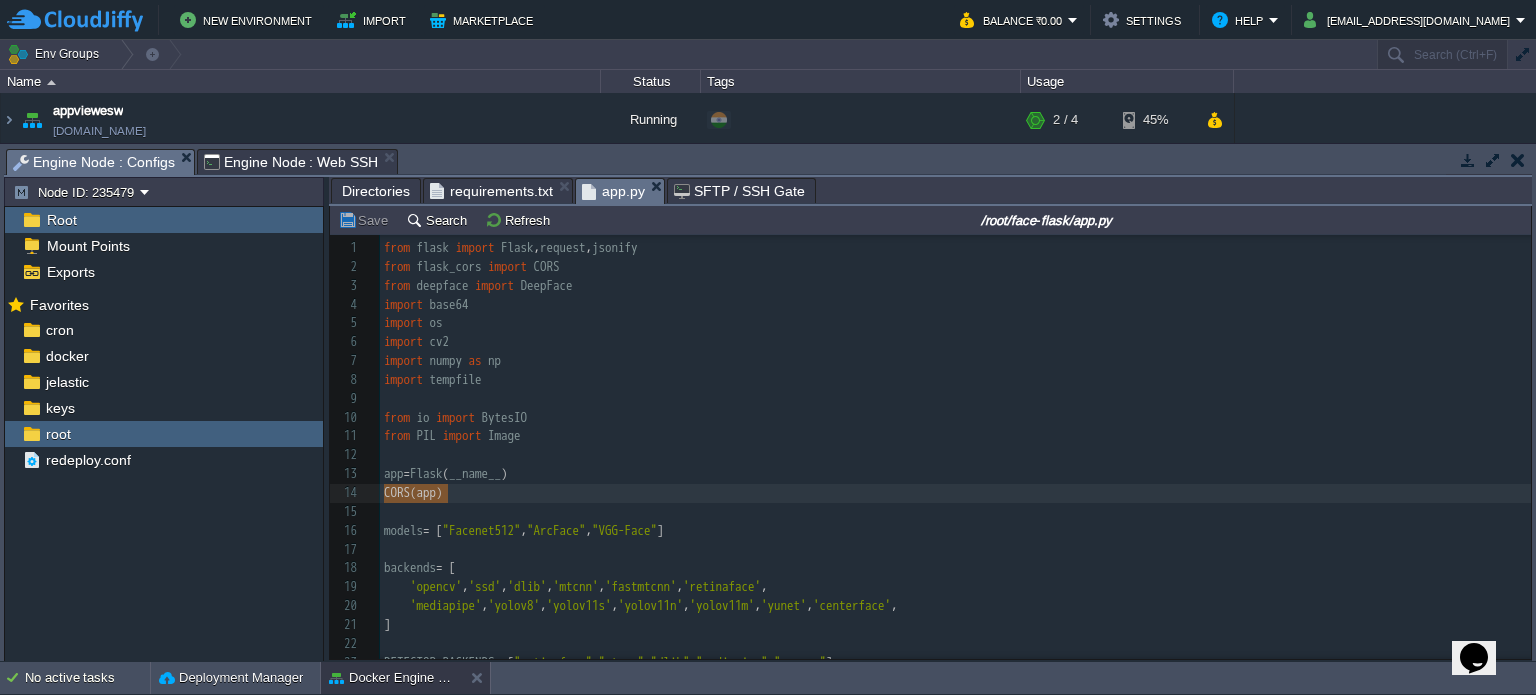 drag, startPoint x: 460, startPoint y: 498, endPoint x: 356, endPoint y: 495, distance: 104.04326 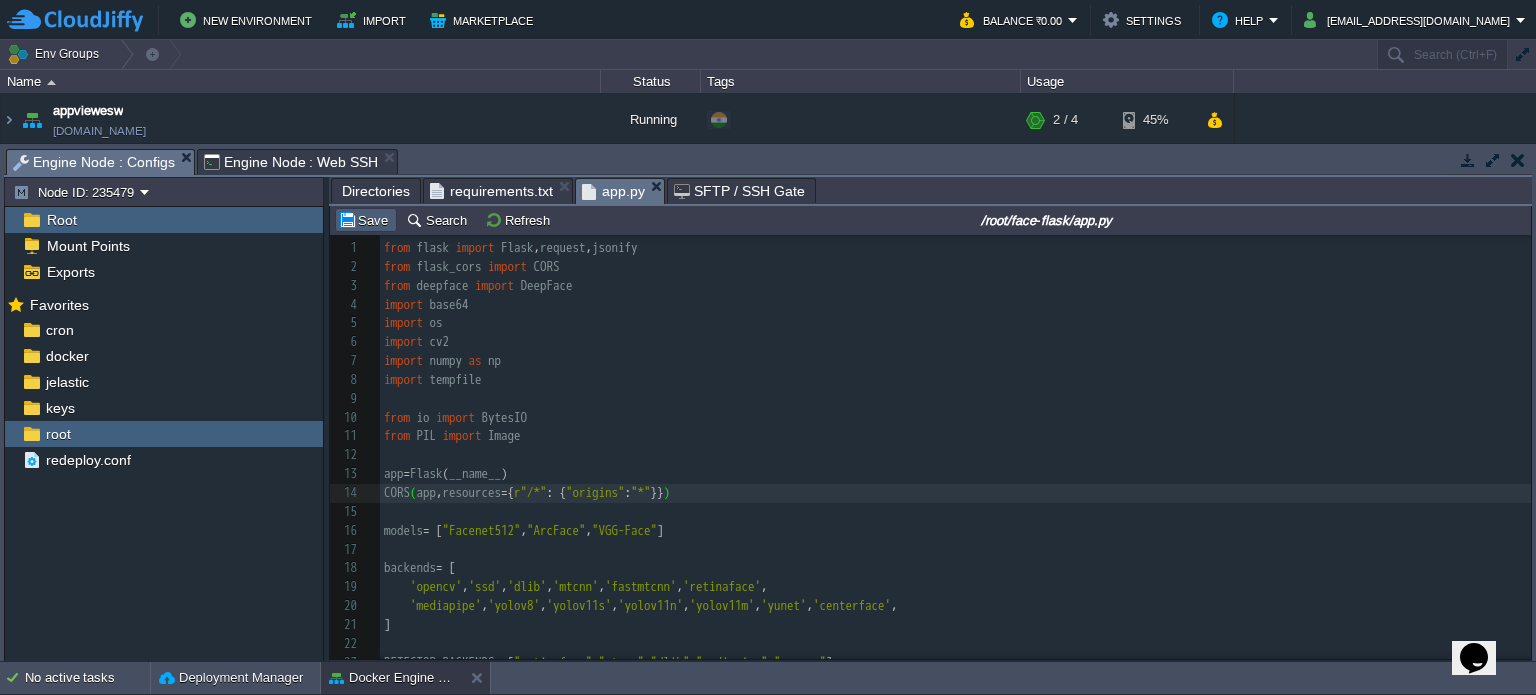 click on "Save" at bounding box center (366, 220) 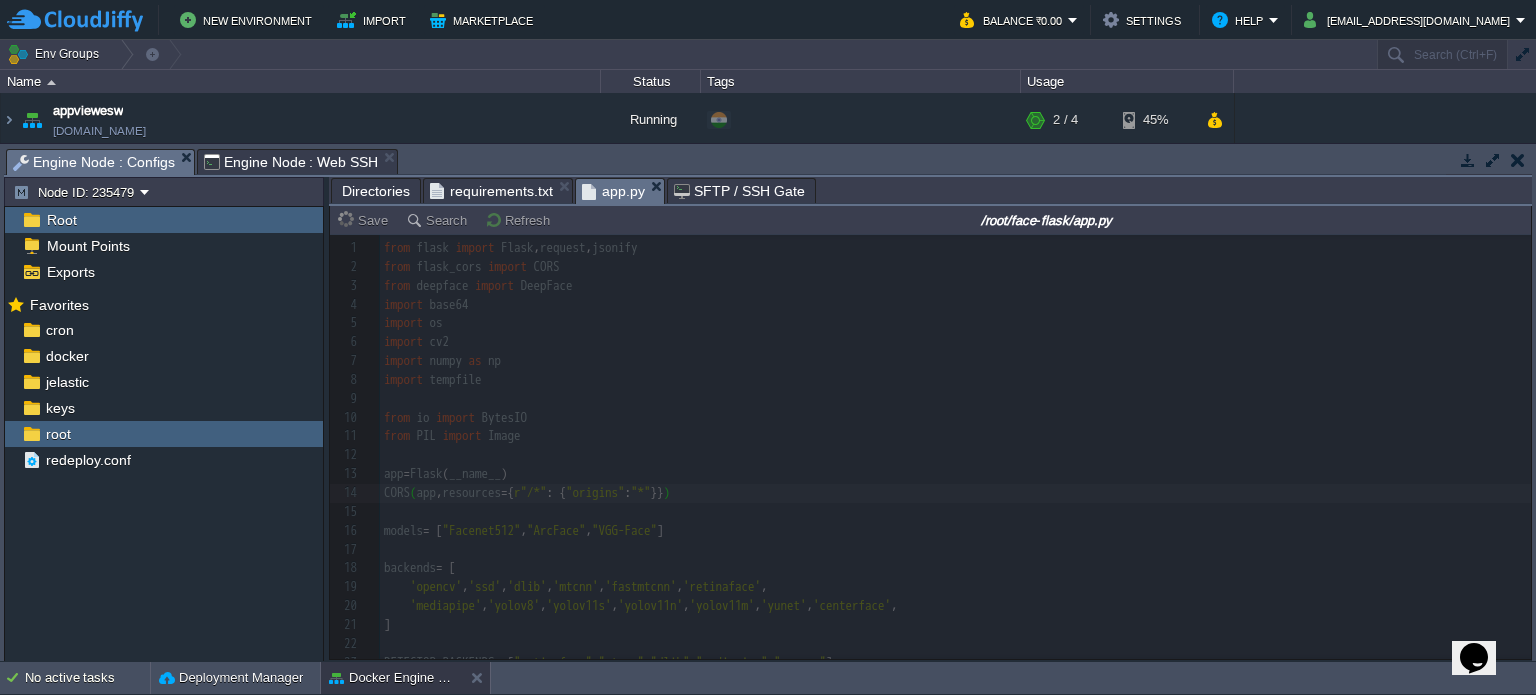 click on "Engine Node : Web SSH" at bounding box center [291, 162] 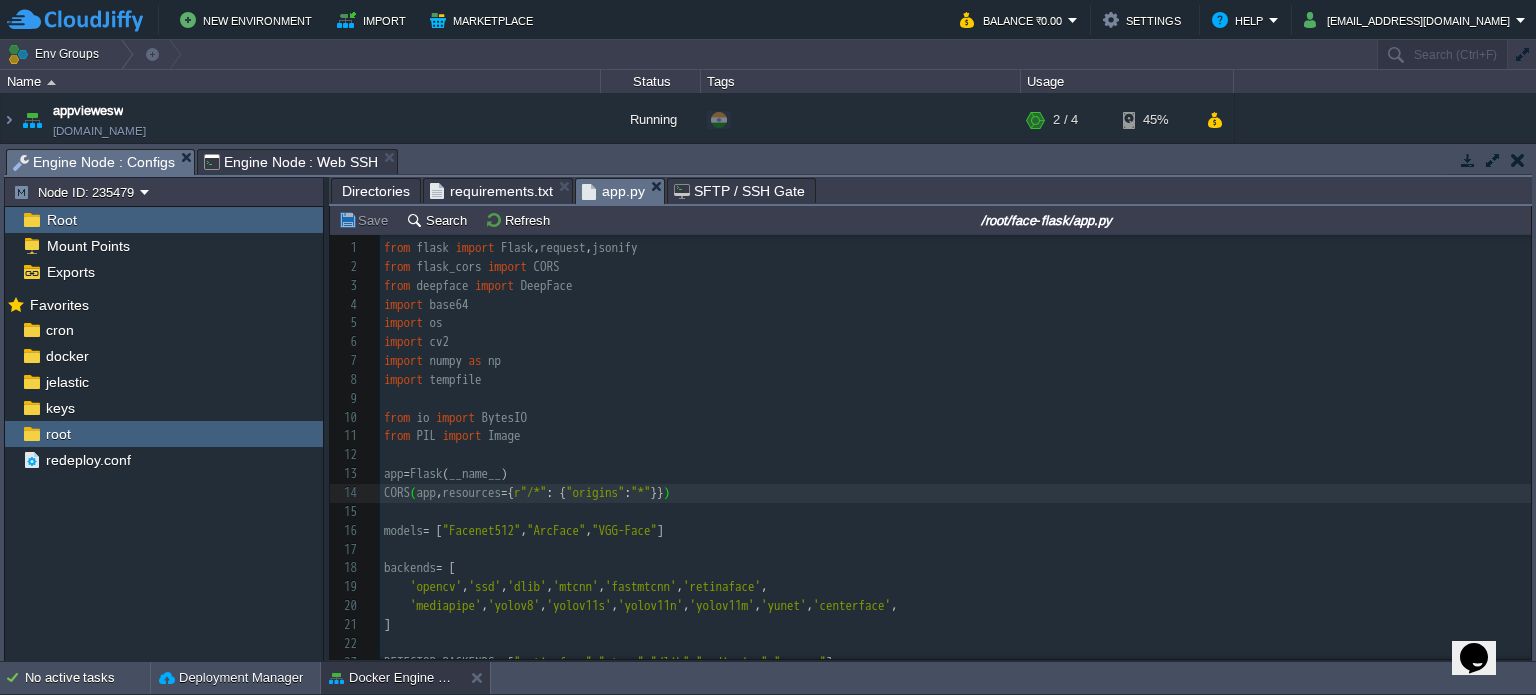 click on "Engine Node : Configs" at bounding box center [94, 162] 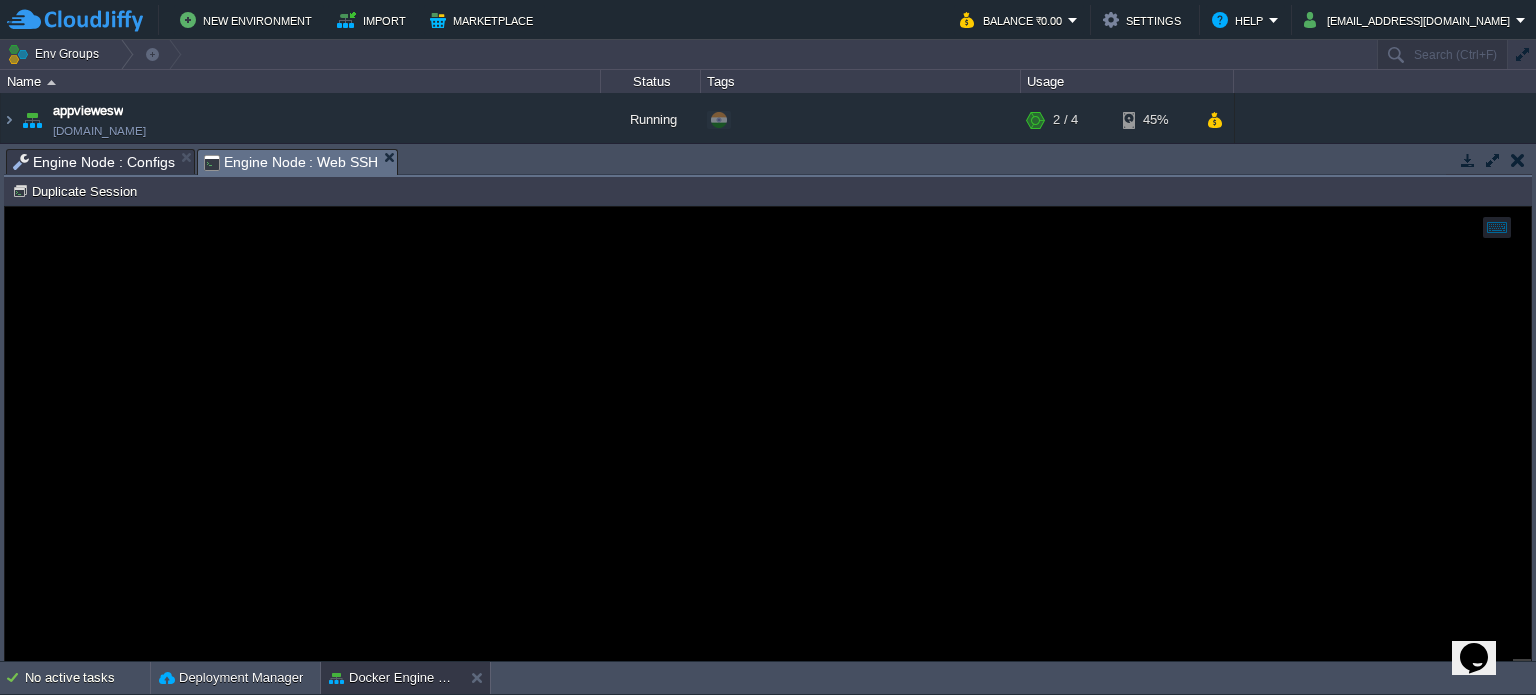 click on "Engine Node : Web SSH" at bounding box center (291, 162) 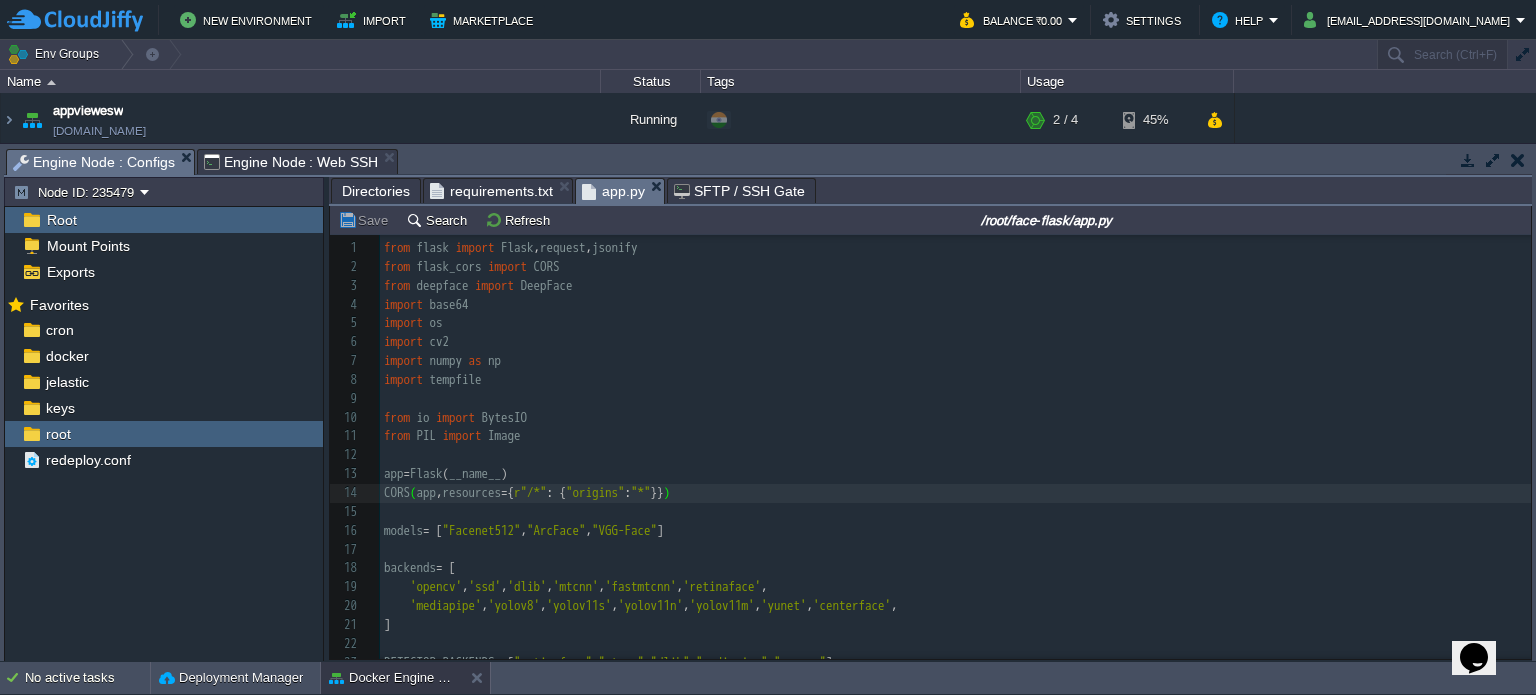 click on "Engine Node : Configs" at bounding box center (94, 162) 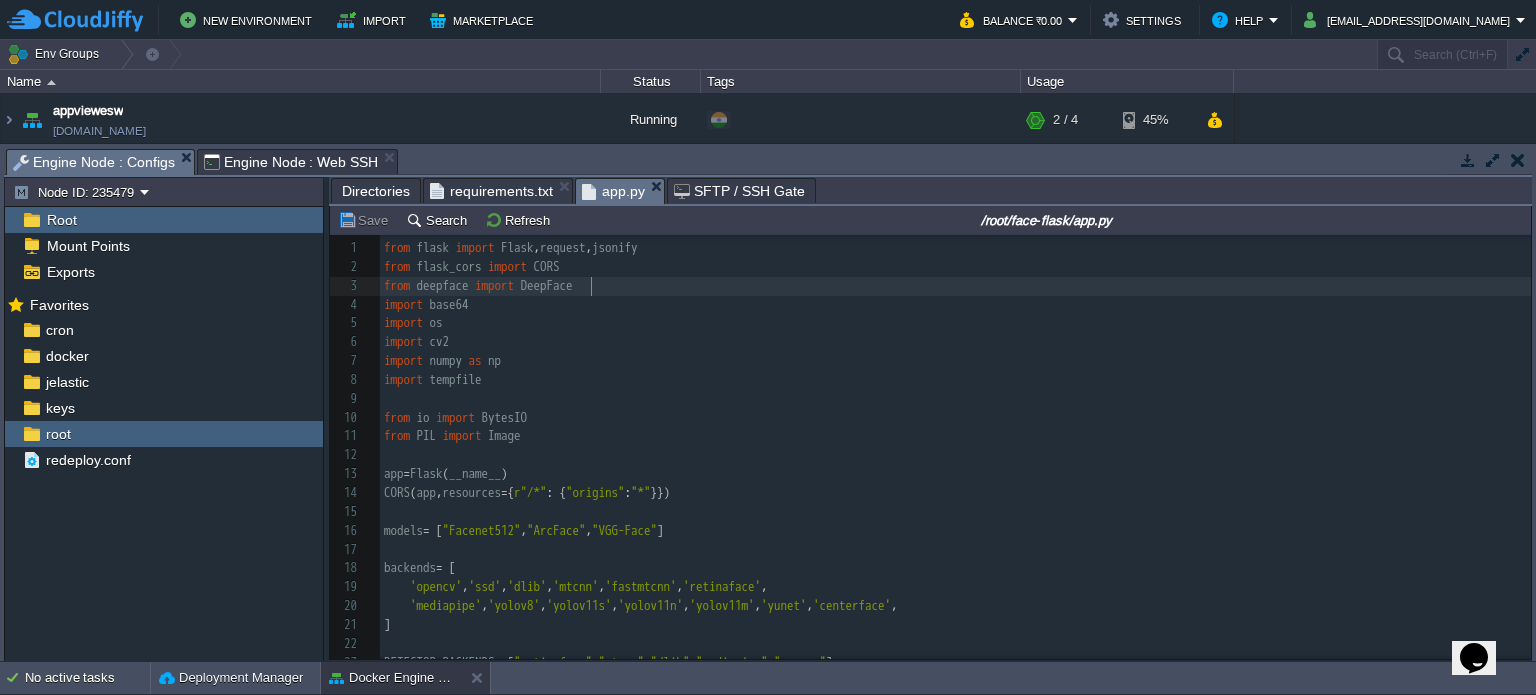 click on "from   flask_cors   import   CORS" at bounding box center [955, 267] 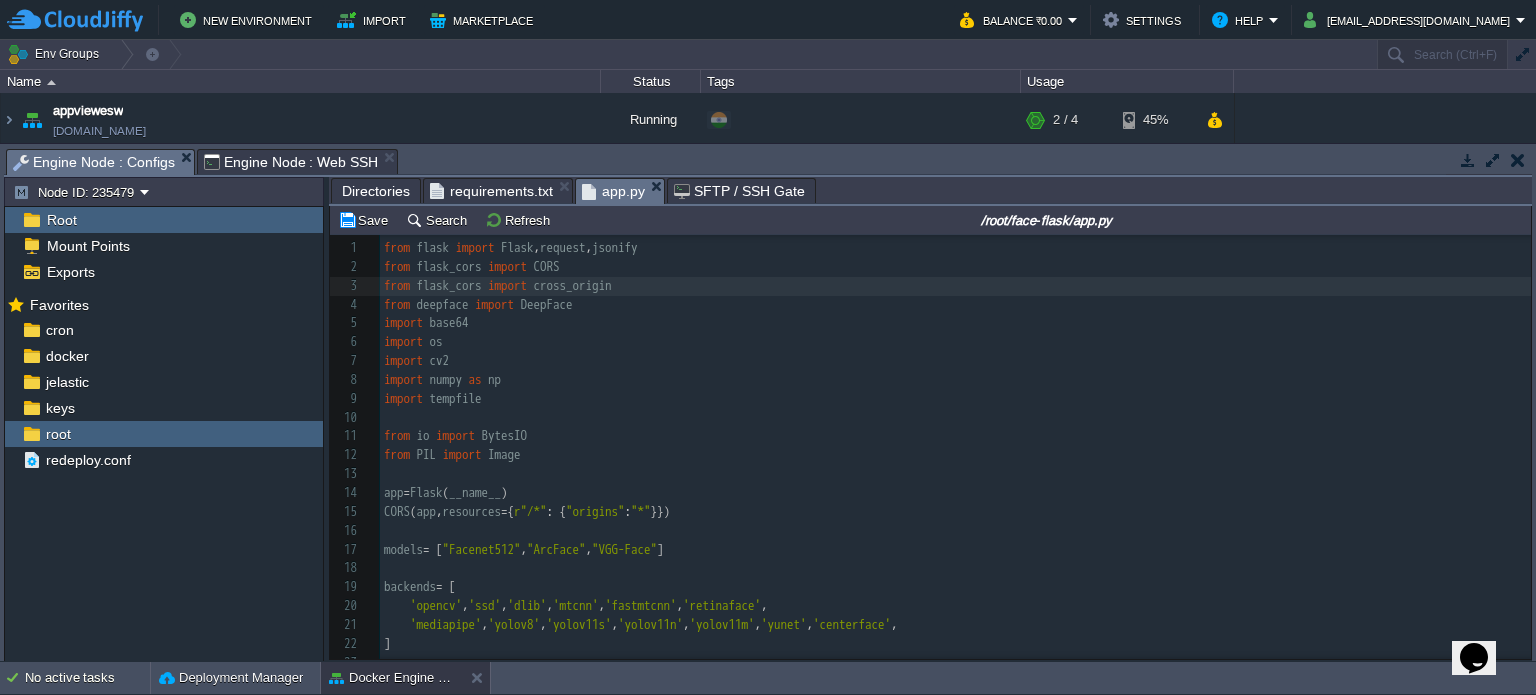 scroll, scrollTop: 148, scrollLeft: 0, axis: vertical 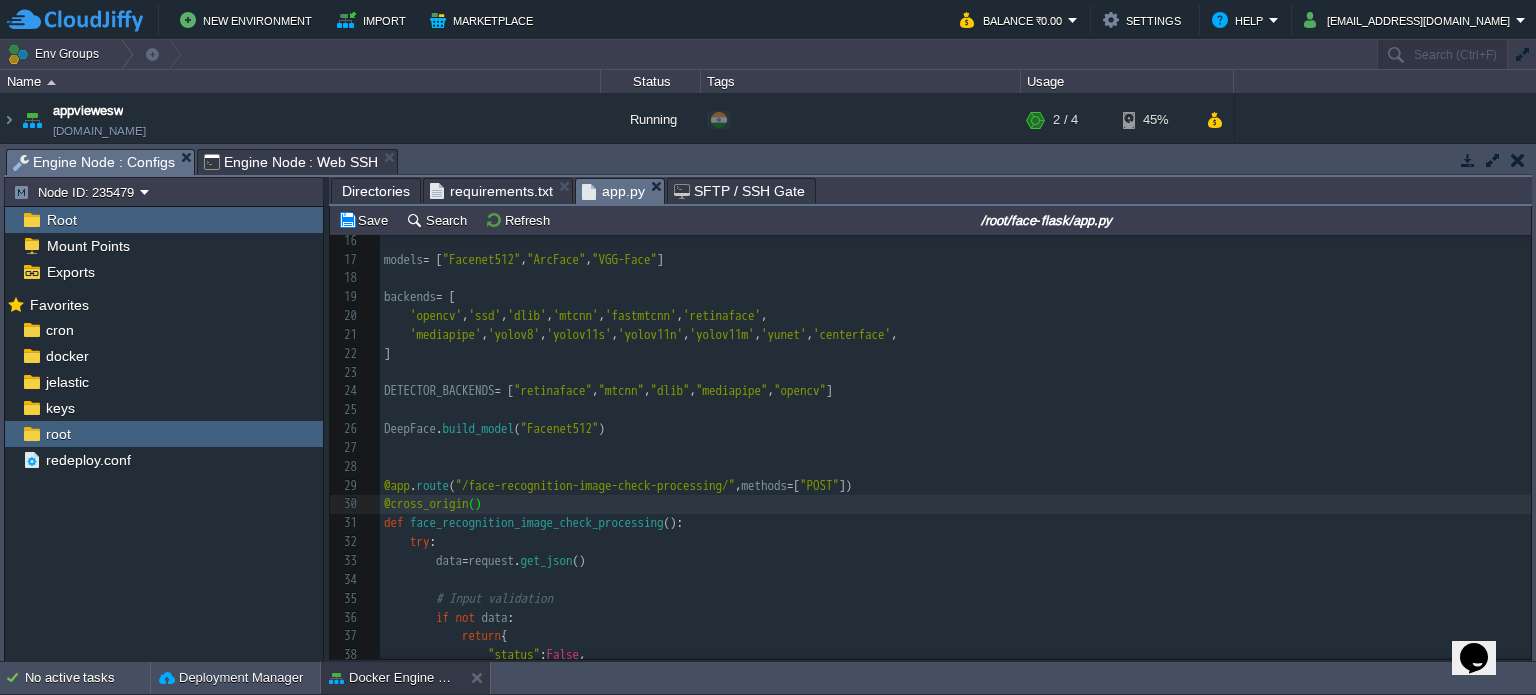 click on "Save Search Refresh /root/face-flask/app.py" at bounding box center [930, 220] 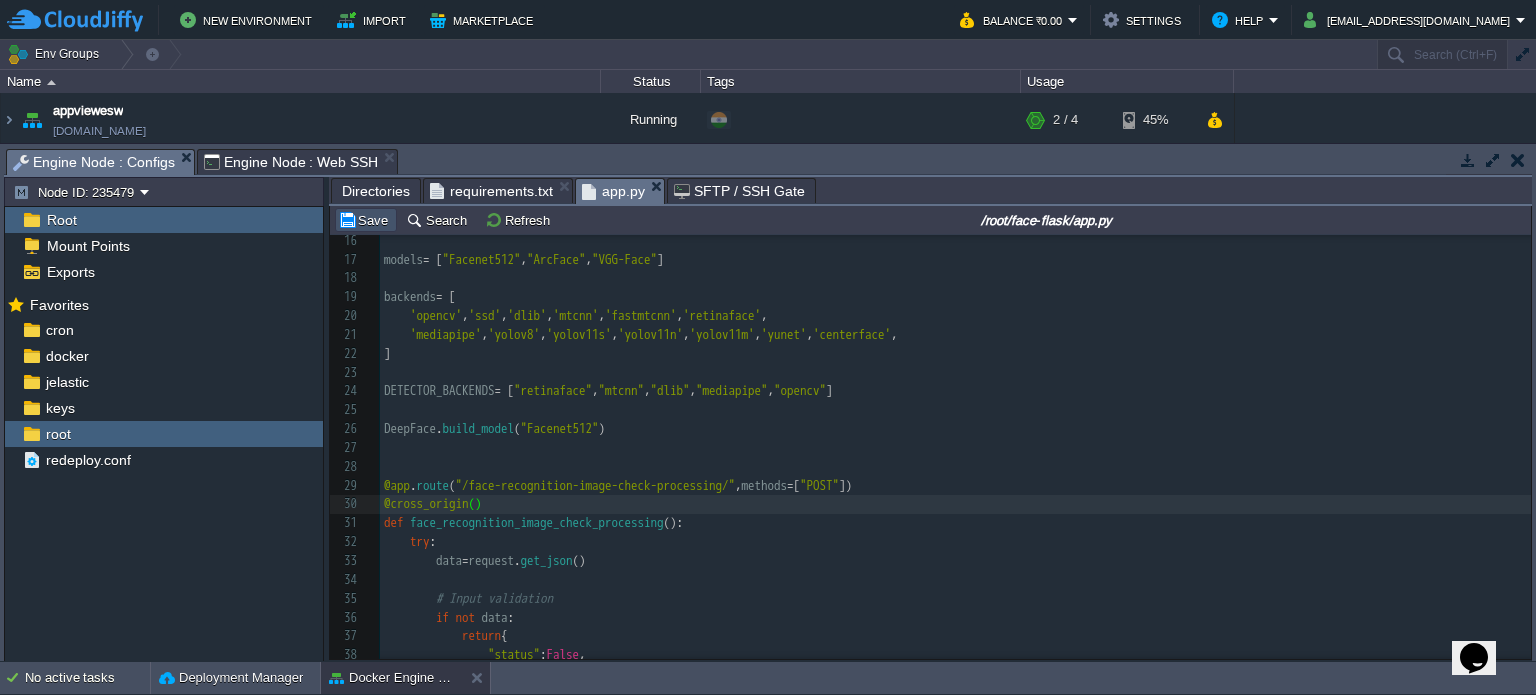 click on "Save" at bounding box center (366, 220) 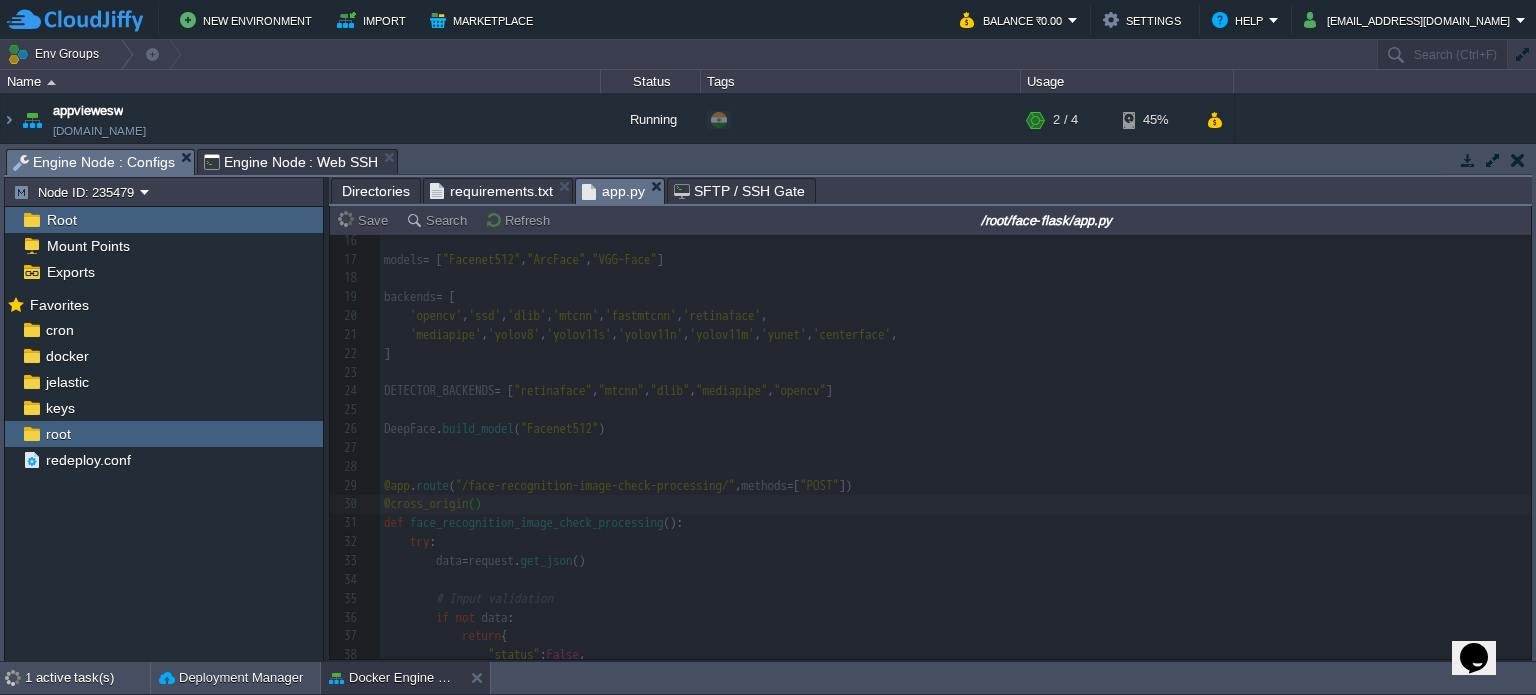 click on "Engine Node : Web SSH" at bounding box center [291, 162] 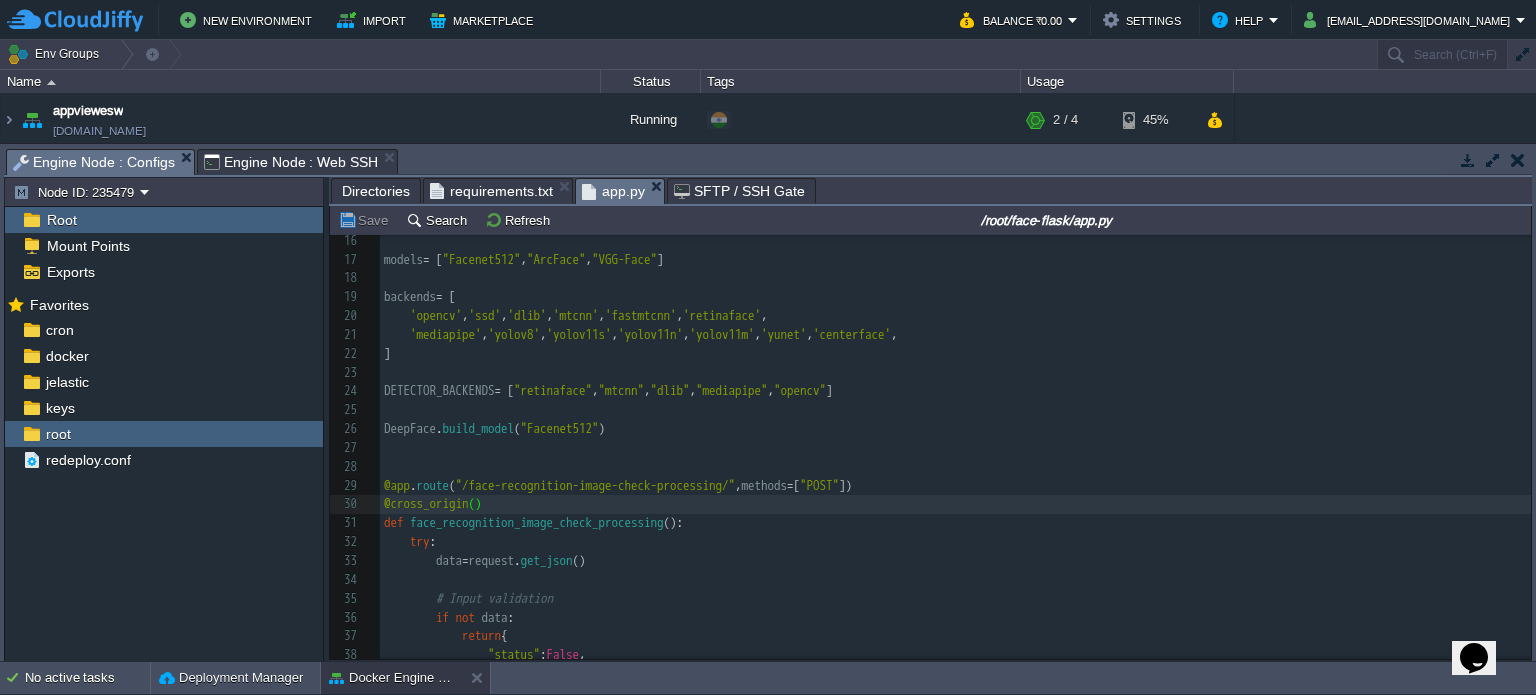 click on "Engine Node : Configs" at bounding box center (94, 162) 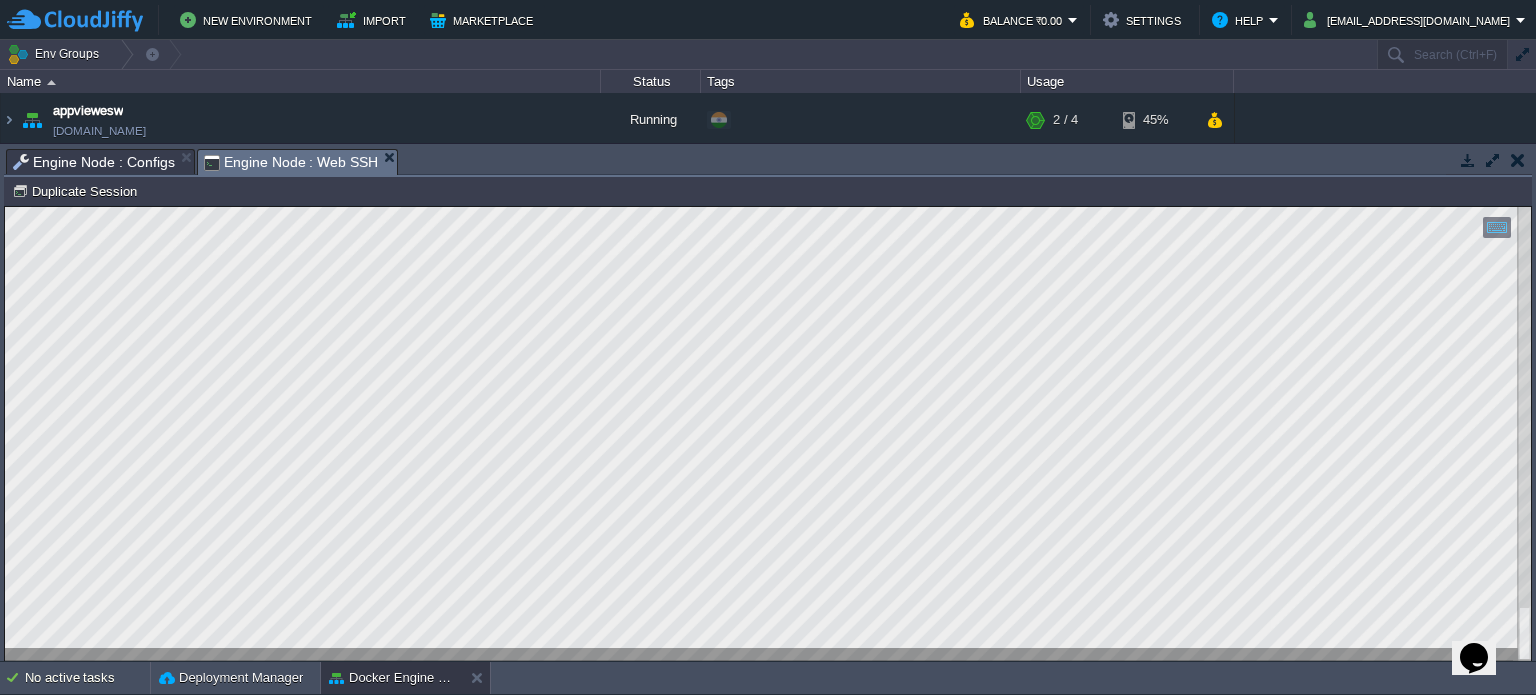 click on "Engine Node : Web SSH" at bounding box center (291, 162) 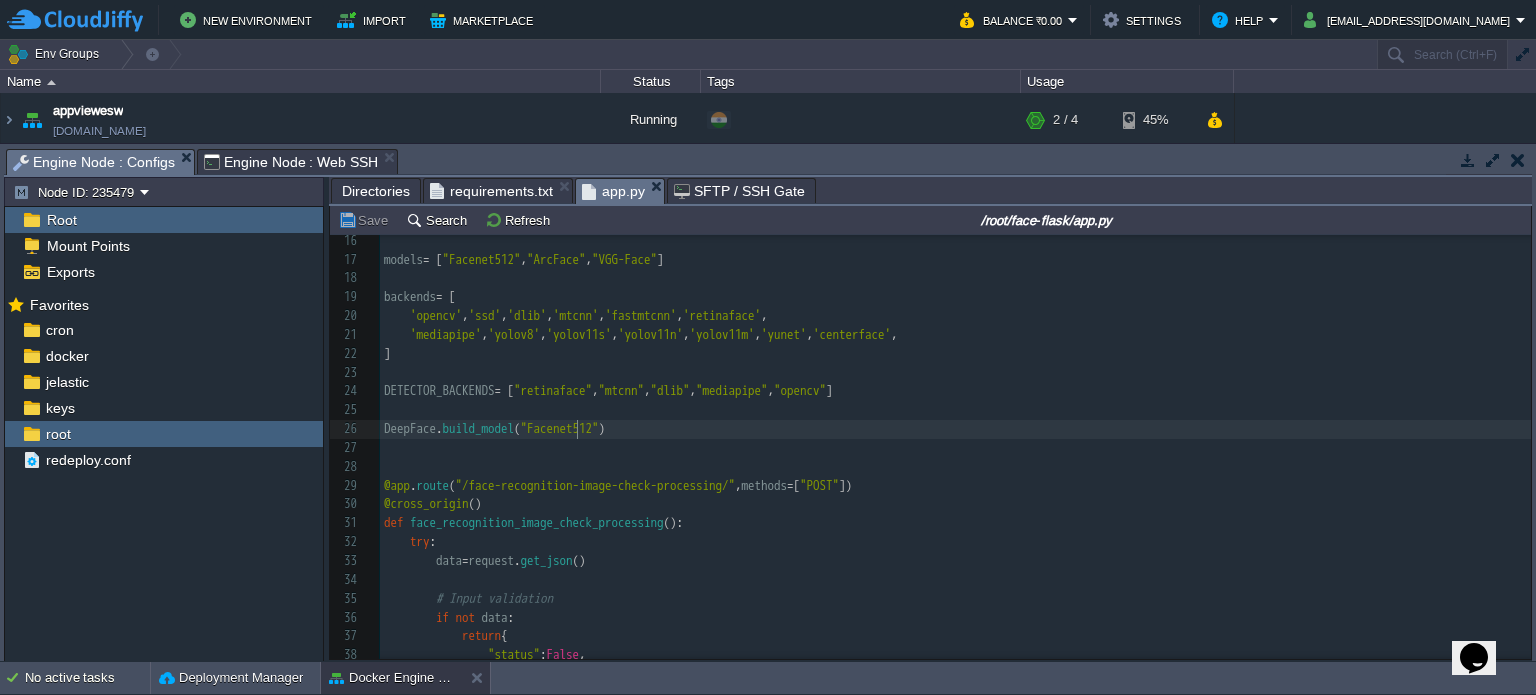 click on "x   1 from   flask   import   Flask ,  request ,  jsonify 2 from   flask_cors   import   CORS 3 from   flask_cors   import   cross_origin 4 from   deepface   import   DeepFace 5 import   base64 6 import   os 7 import   cv2 8 import   numpy   as   np 9 import   tempfile 10 ​ 11 from   io   import   BytesIO 12 from   PIL   import   Image 13 ​ 14 app  =  Flask ( __name__ ) 15 CORS ( app ,  resources ={ r"/*" : { "origins" :  "*" }}) 16 ​ 17 models  = [ "Facenet512" ,  "ArcFace" ,  "VGG-Face" ] 18 ​ 19 backends  = [ 20      'opencv' ,  'ssd' ,  'dlib' ,  'mtcnn' ,  'fastmtcnn' ,  'retinaface' , 21      'mediapipe' ,  'yolov8' ,  'yolov11s' ,  'yolov11n' ,  'yolov11m' ,  'yunet' ,  'centerface' , 22 ] 23 ​ 24 DETECTOR_BACKENDS  = [ "retinaface" ,  "mtcnn" ,  "dlib" ,  "mediapipe" ,  "opencv" ] 25 ​ 26 DeepFace . build_model ( "Facenet512" ) 27 ​ 28 ​ 29 @app . route ( "/face-recognition-image-check-processing/" ,  methods =[ "POST" ]) 30 @cross_origin () 31 def   (): 32      try : 33 data  =  ." at bounding box center [955, 401] 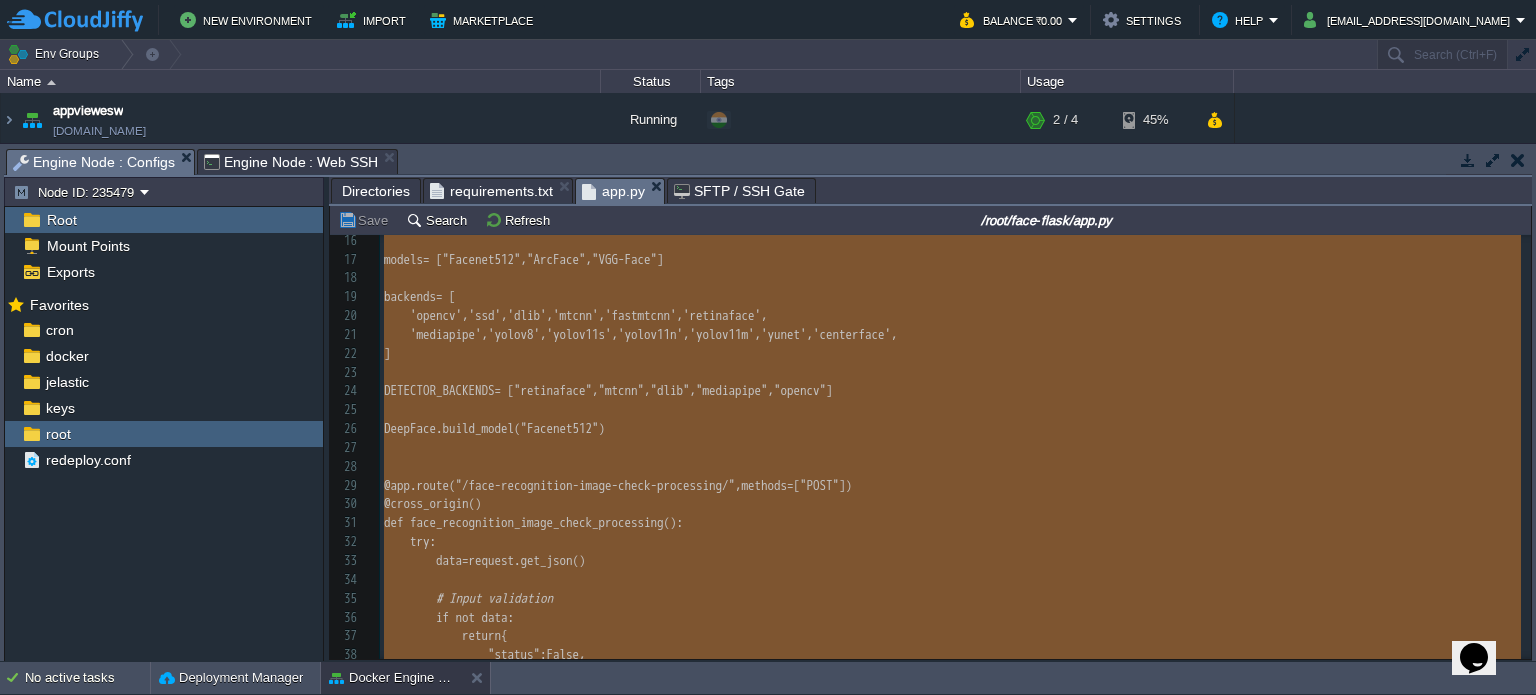type on "-" 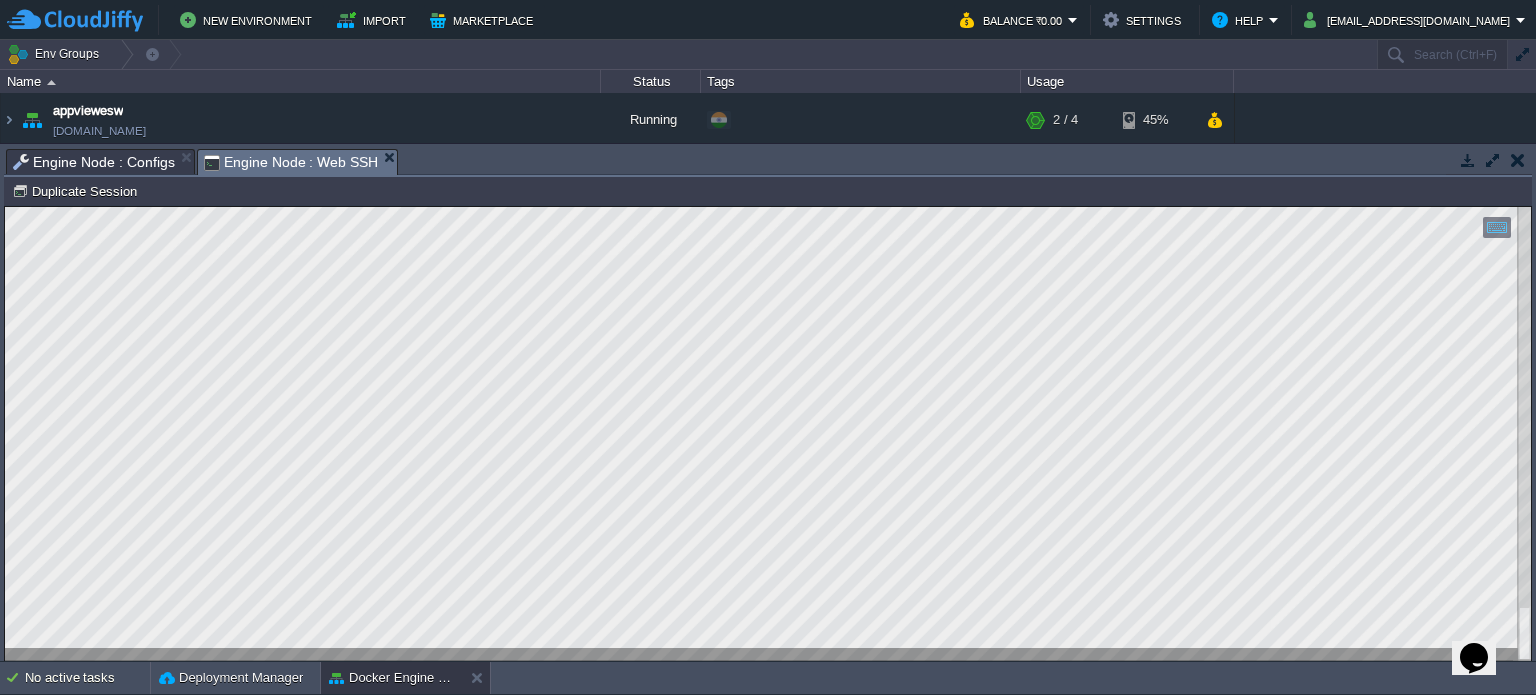click on "Engine Node : Web SSH" at bounding box center (291, 162) 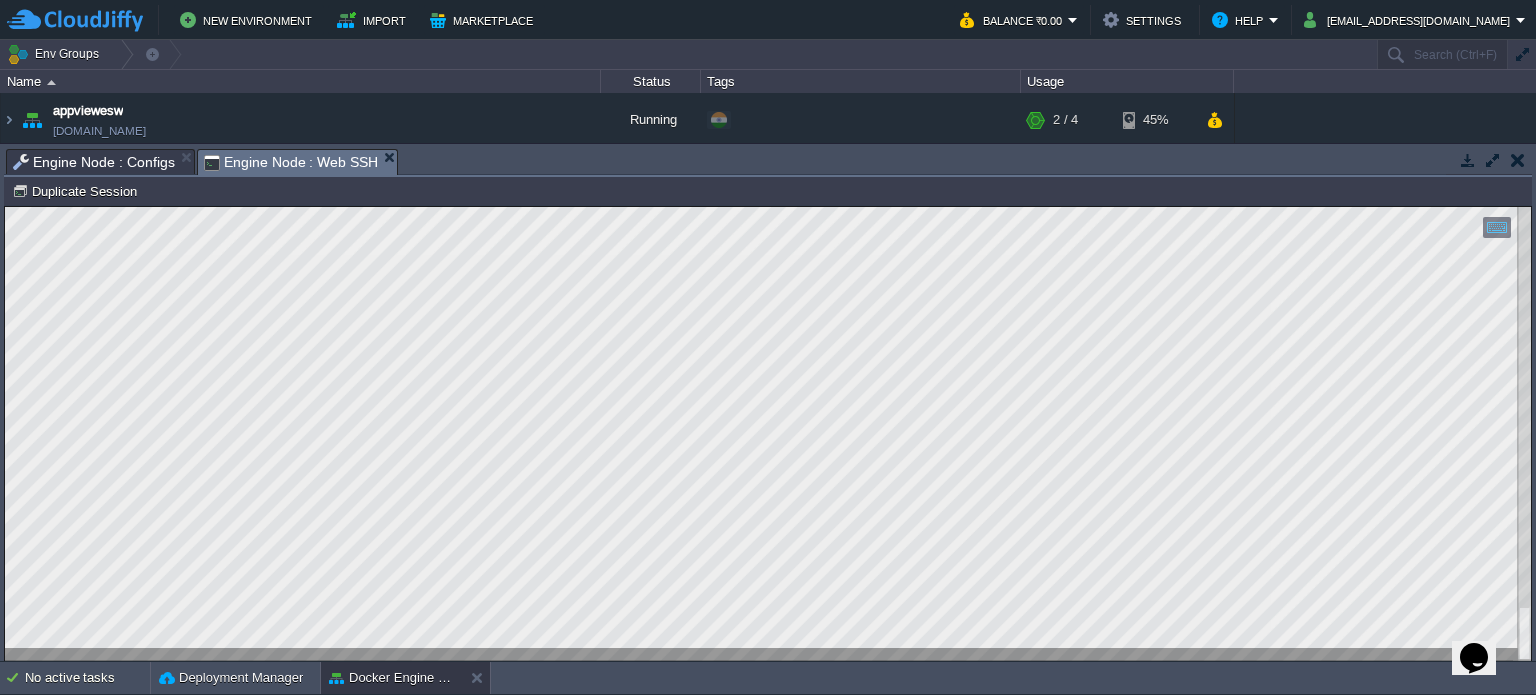 click on "Engine Node : Configs" at bounding box center (94, 162) 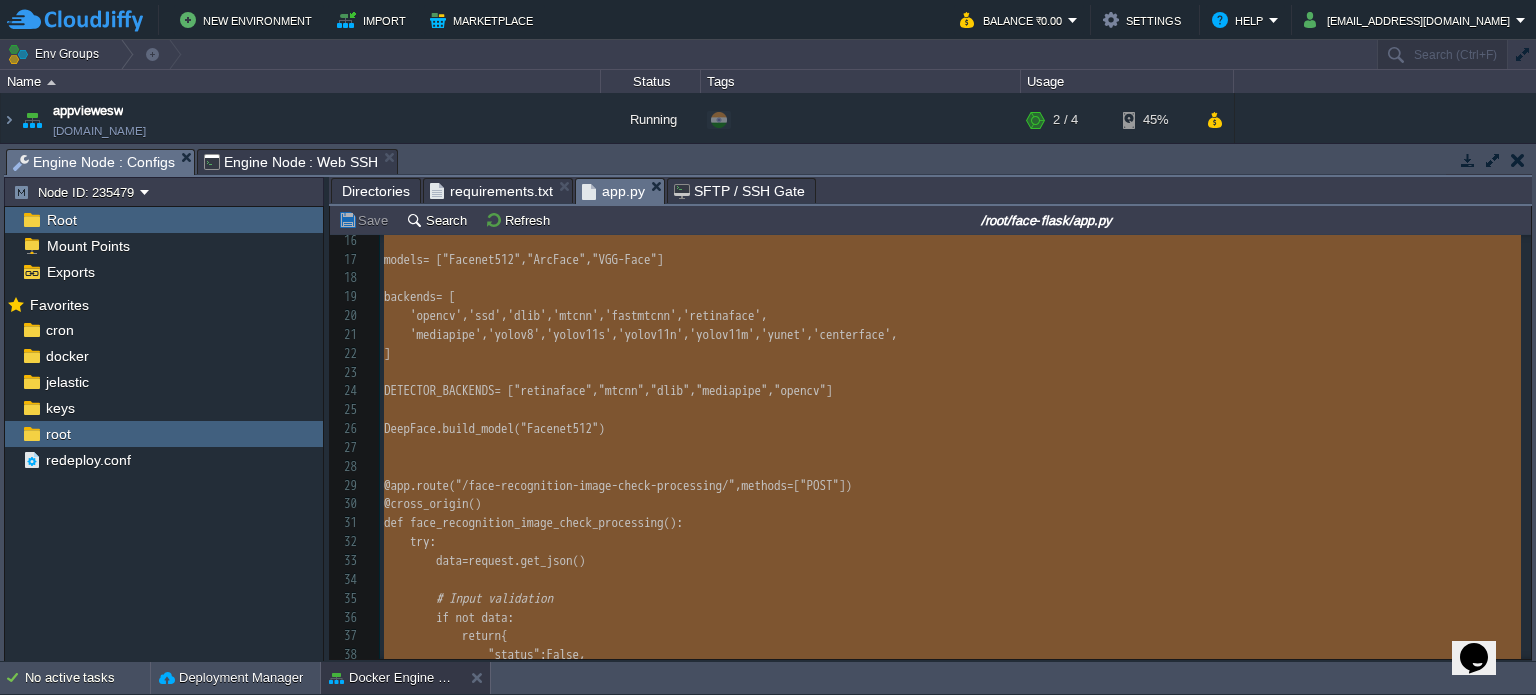 scroll, scrollTop: 250, scrollLeft: 0, axis: vertical 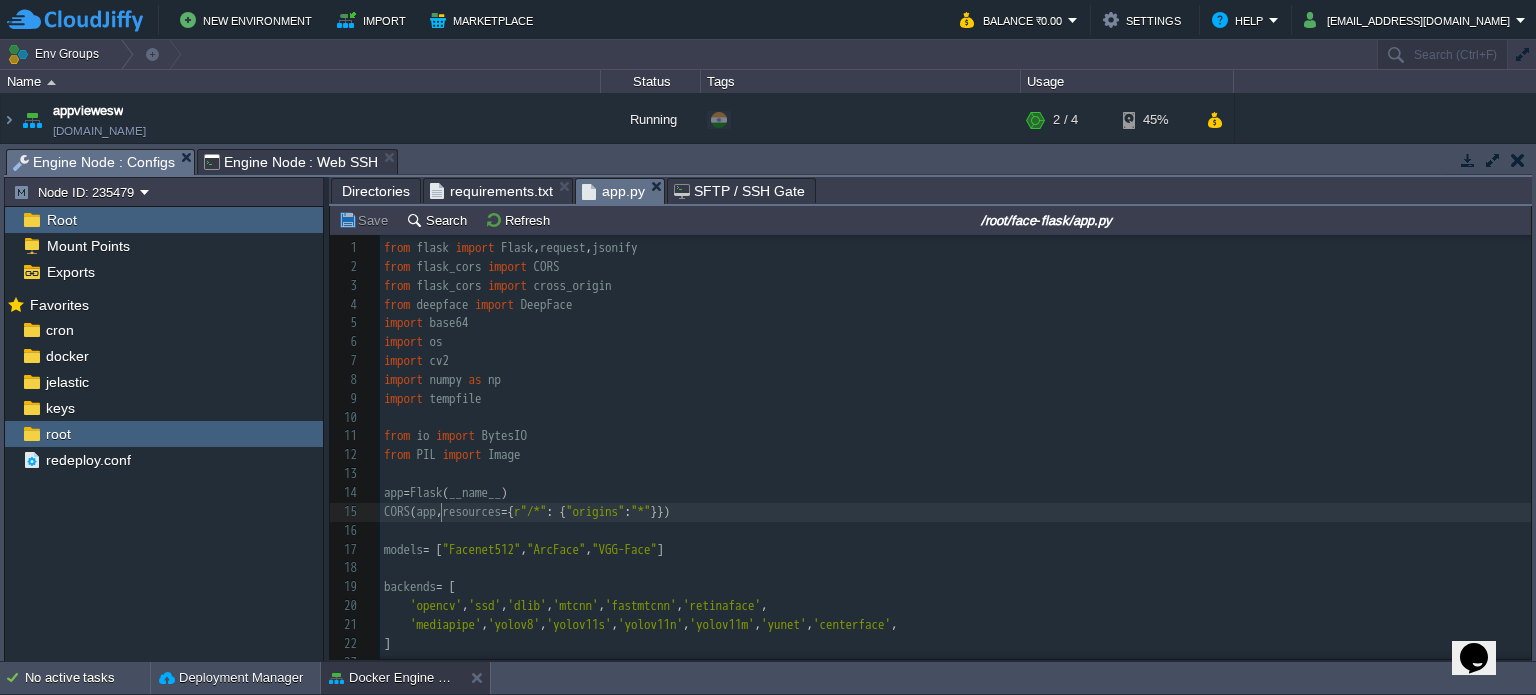 type on ", resources={r"/*": {"origins": "*"}}" 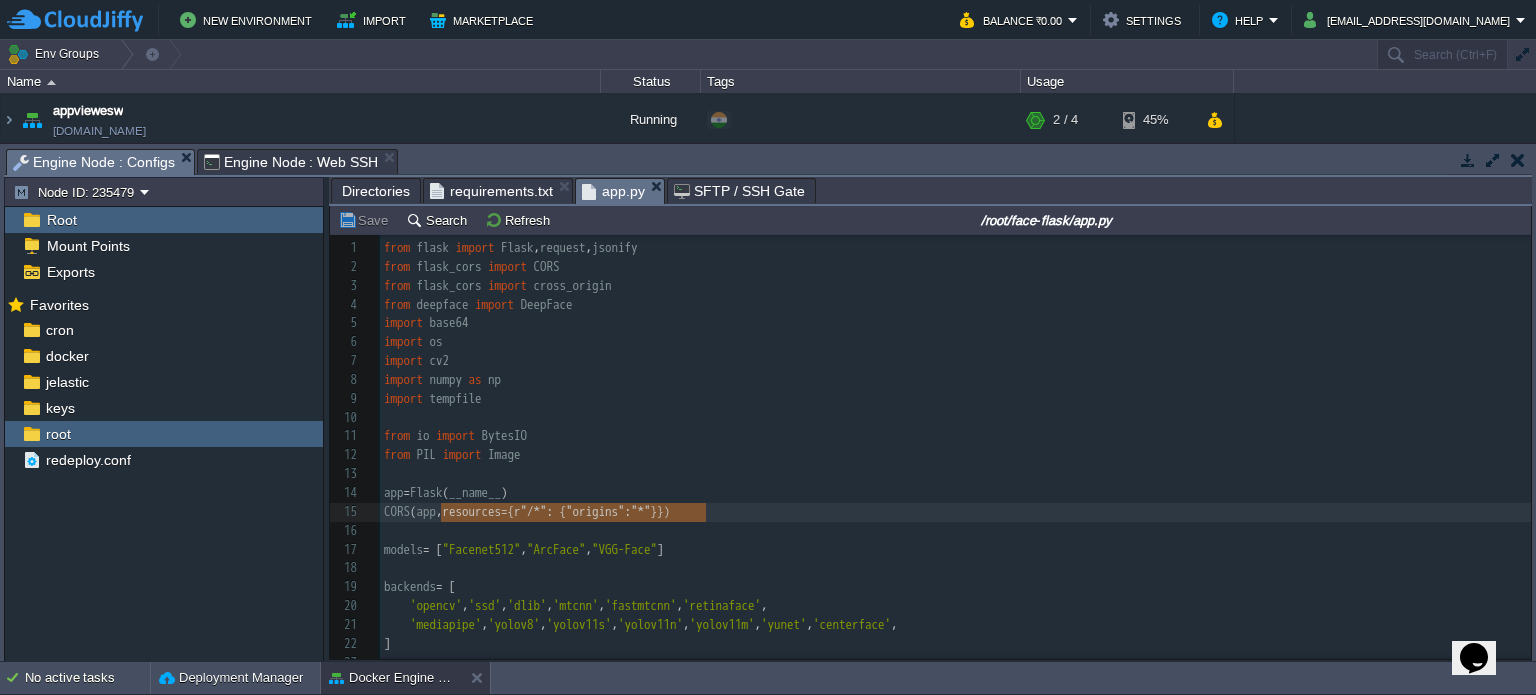 type 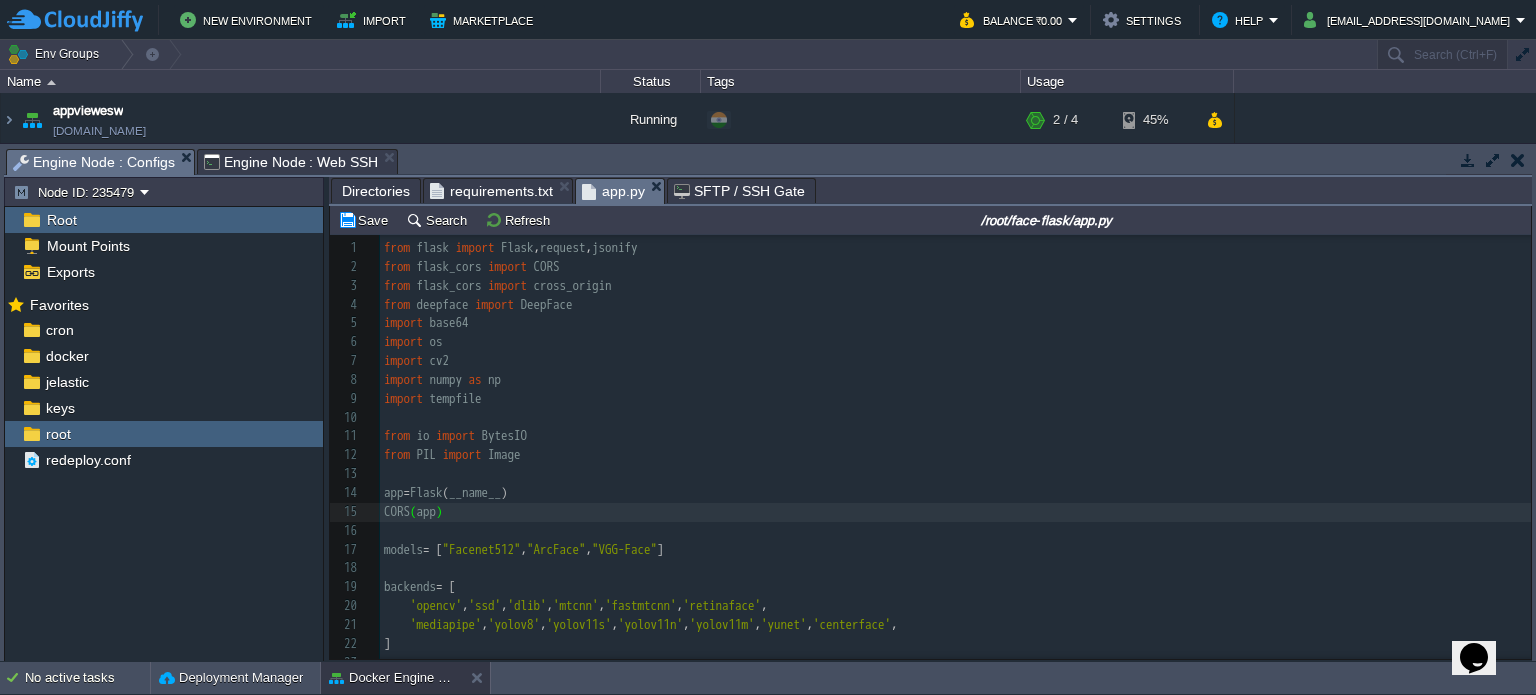 scroll, scrollTop: 84, scrollLeft: 0, axis: vertical 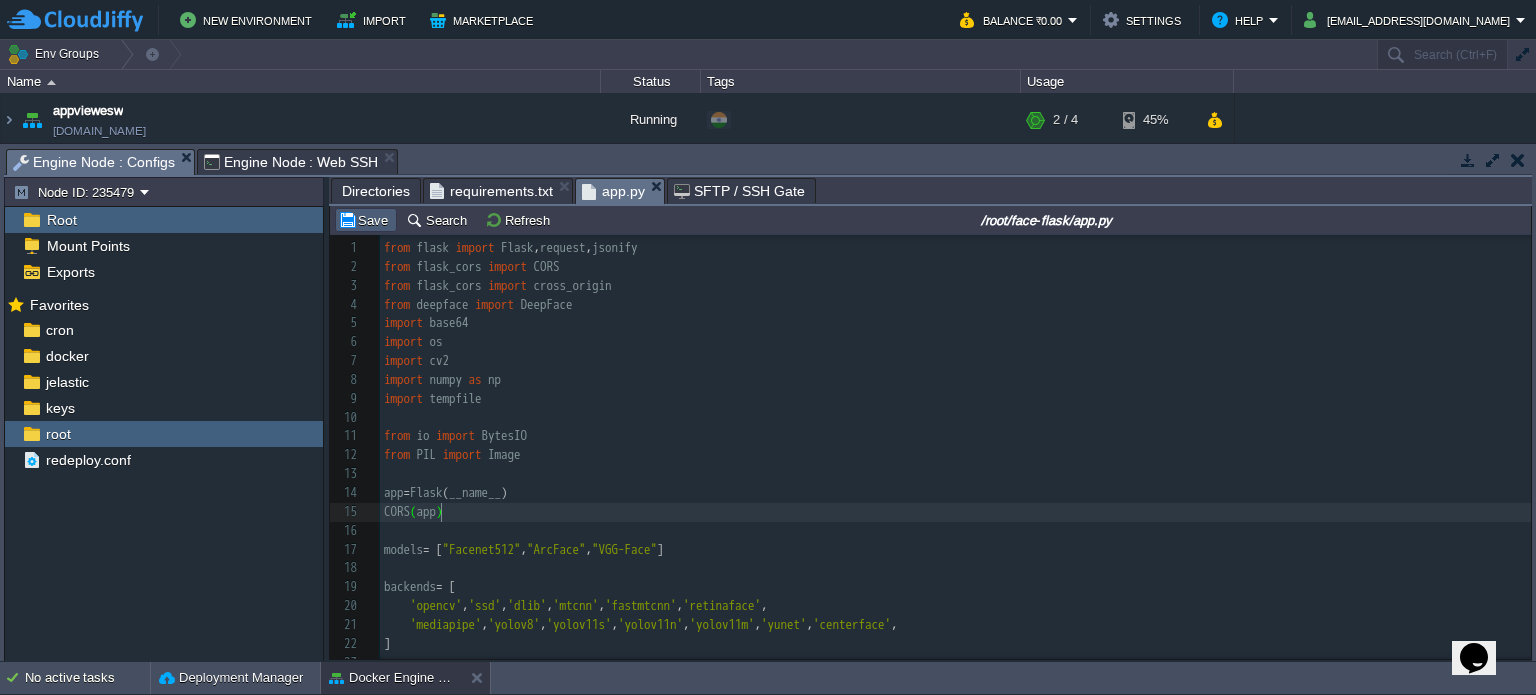 click on "Save" at bounding box center (366, 220) 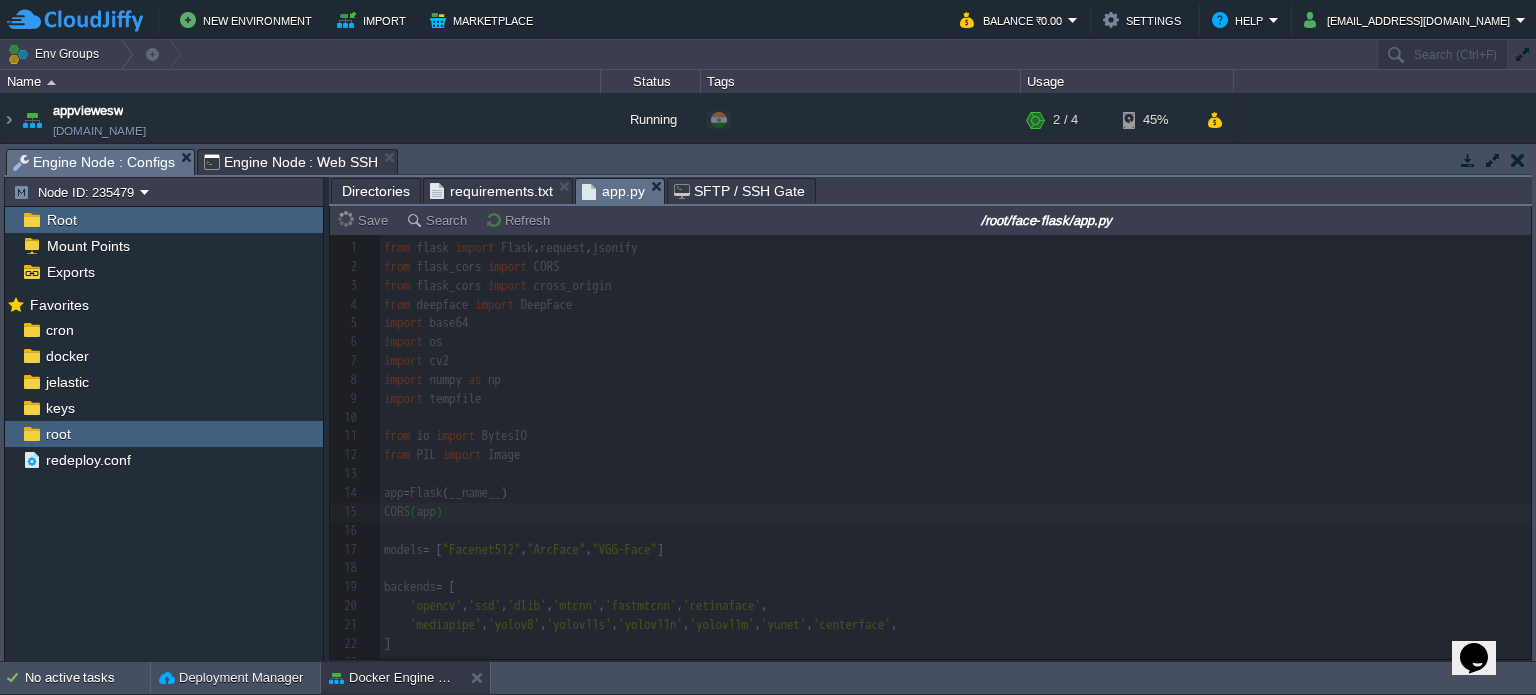 click on "Engine Node : Web SSH" at bounding box center (291, 162) 